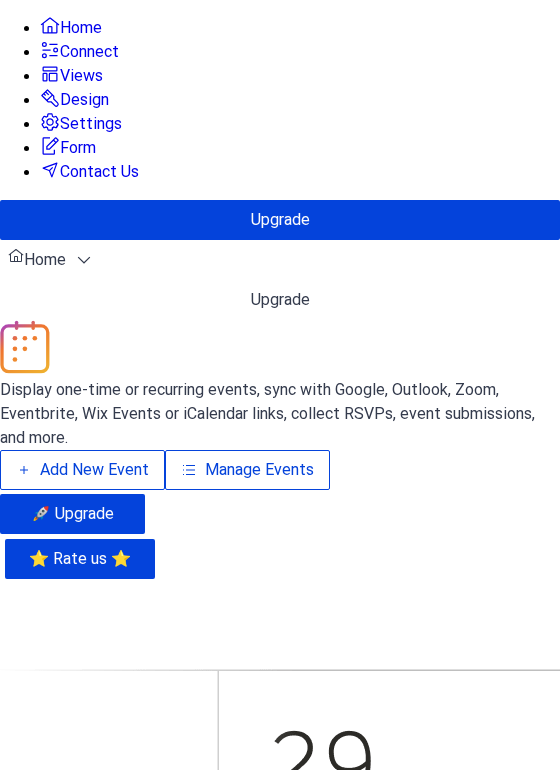 scroll, scrollTop: 0, scrollLeft: 0, axis: both 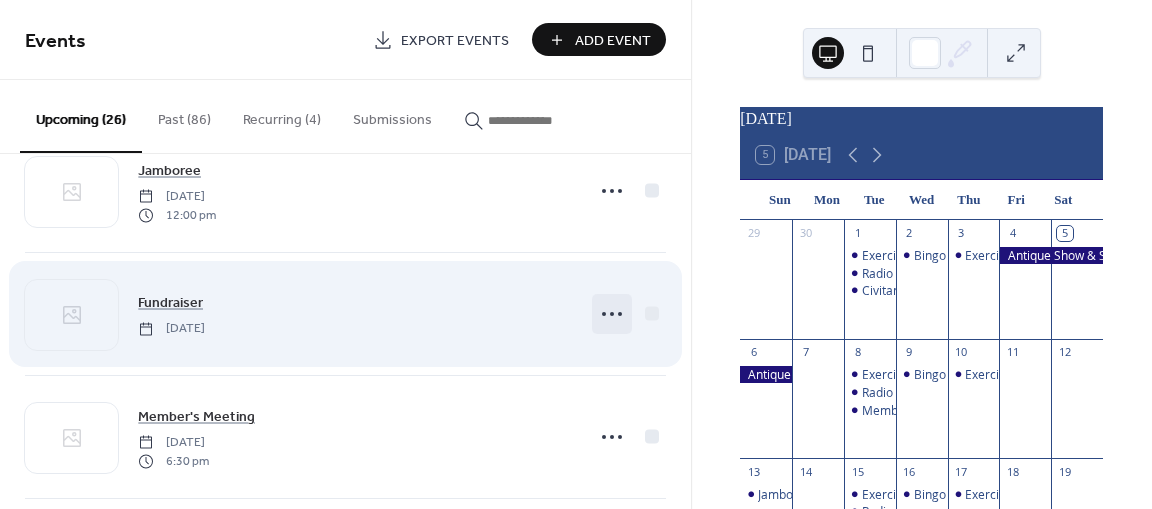 click 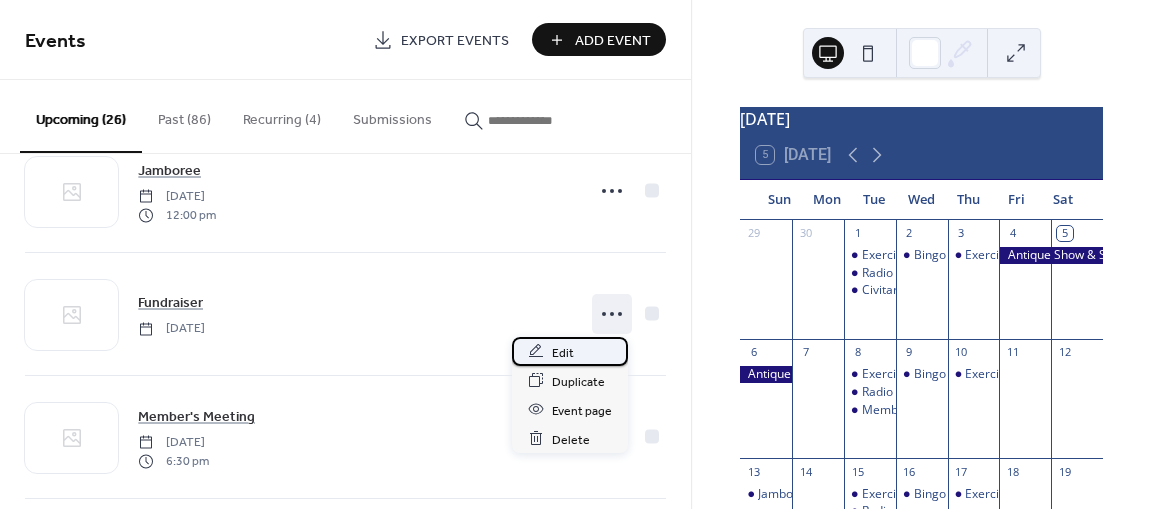 click on "Edit" at bounding box center (563, 352) 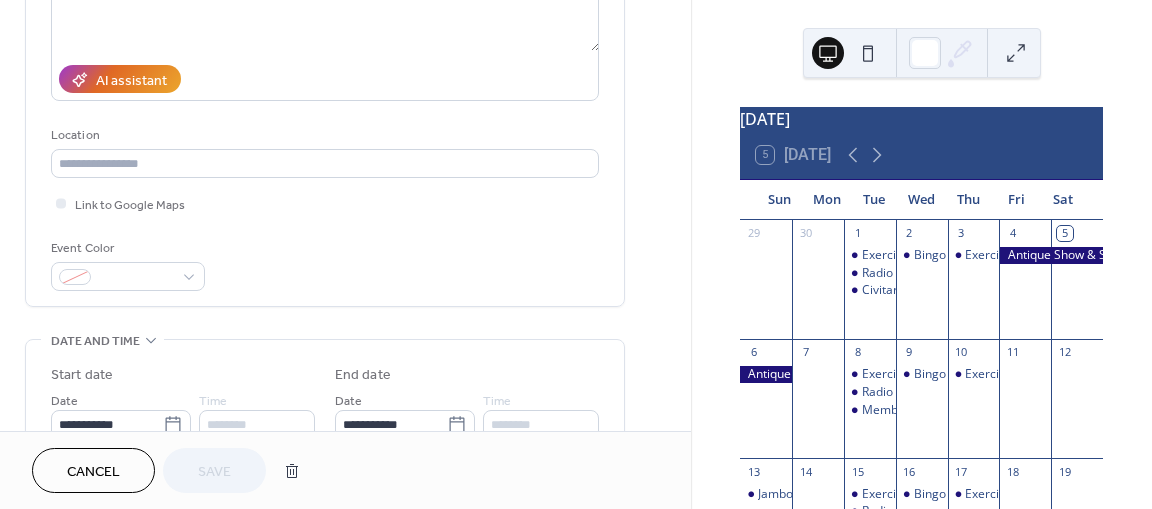 scroll, scrollTop: 400, scrollLeft: 0, axis: vertical 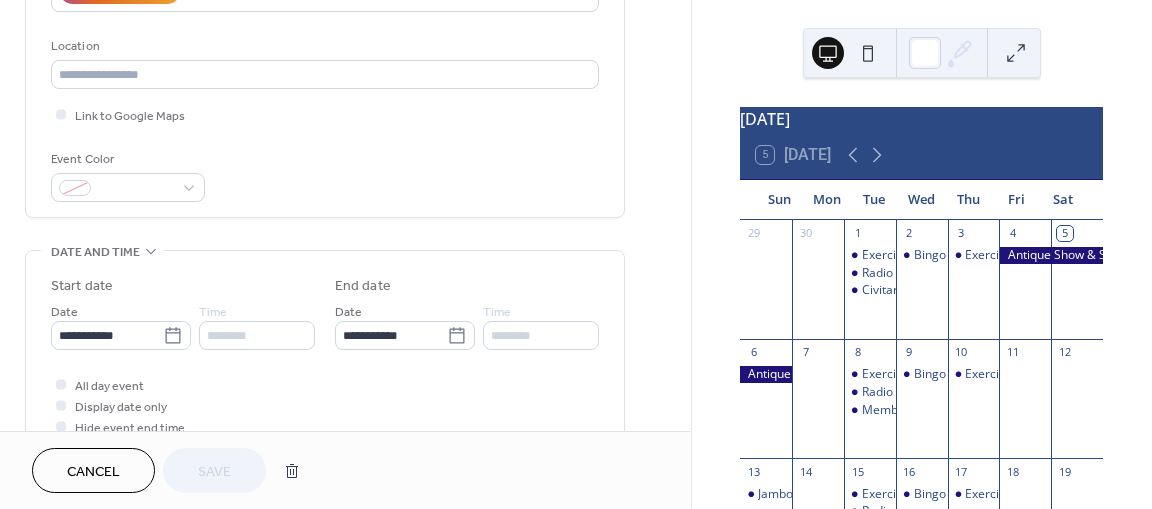 click on "********" at bounding box center (257, 335) 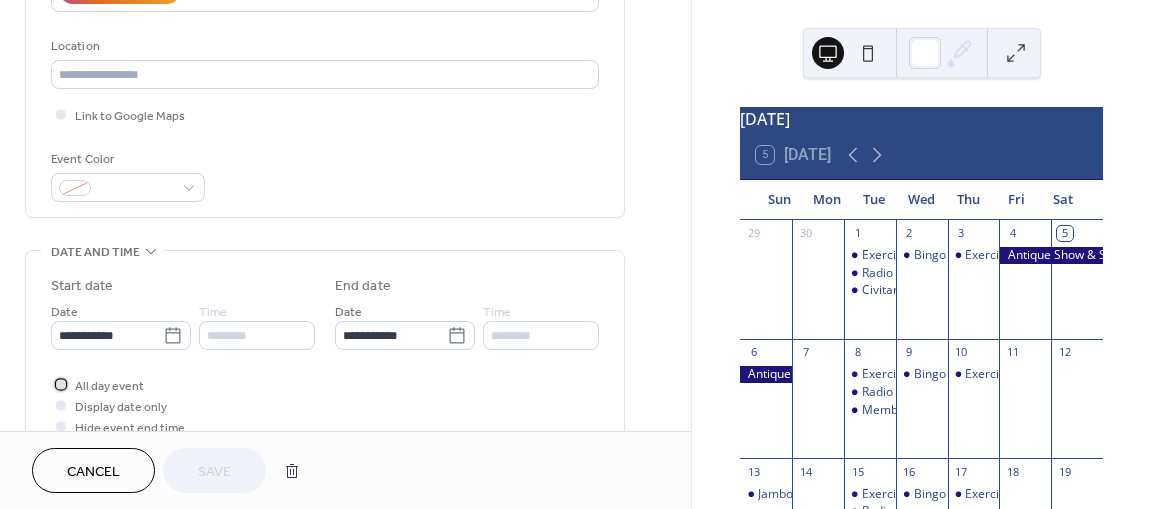 click on "All day event" at bounding box center [109, 386] 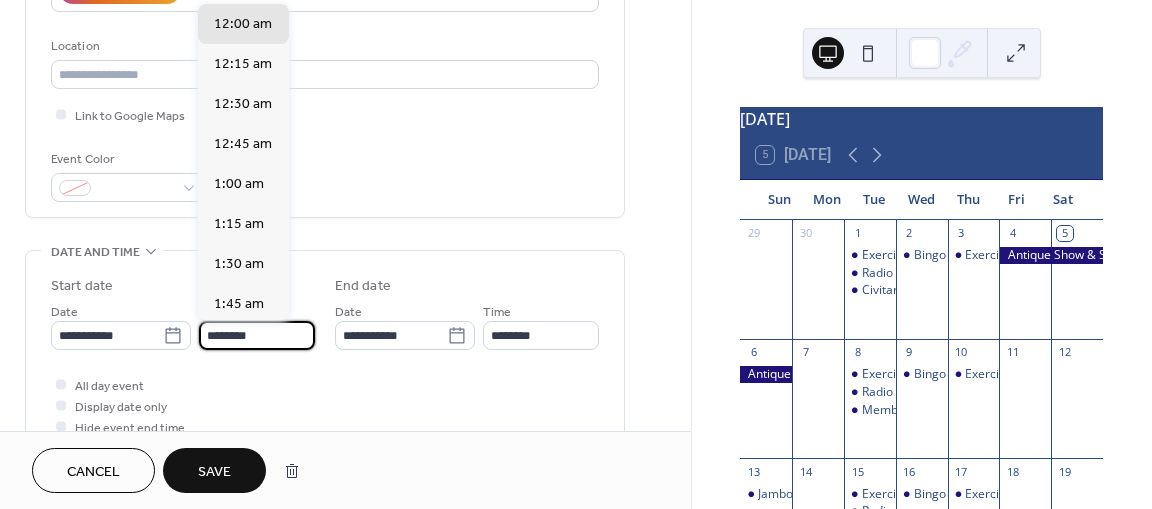 click on "********" at bounding box center (257, 335) 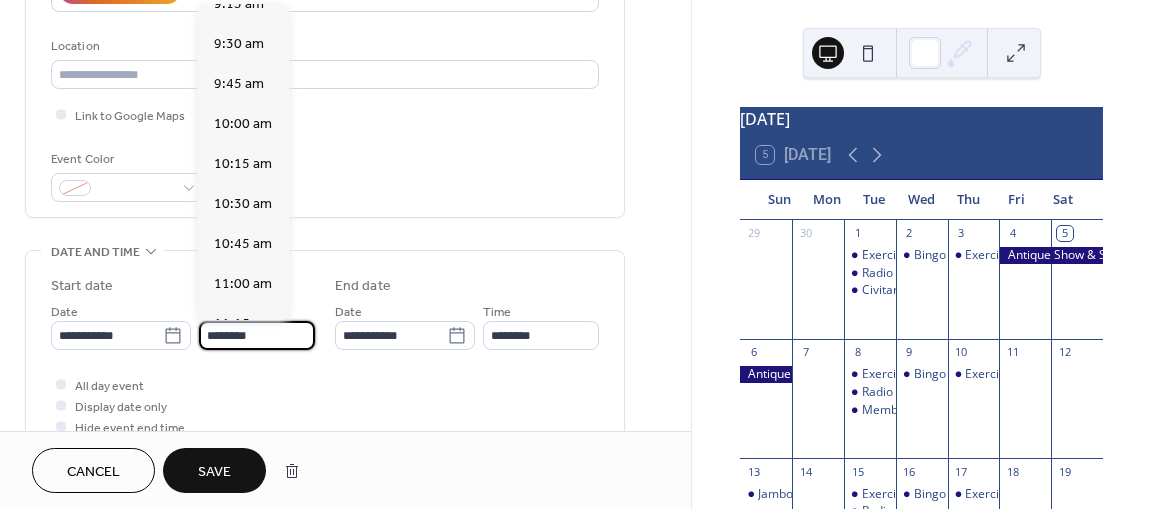 scroll, scrollTop: 1600, scrollLeft: 0, axis: vertical 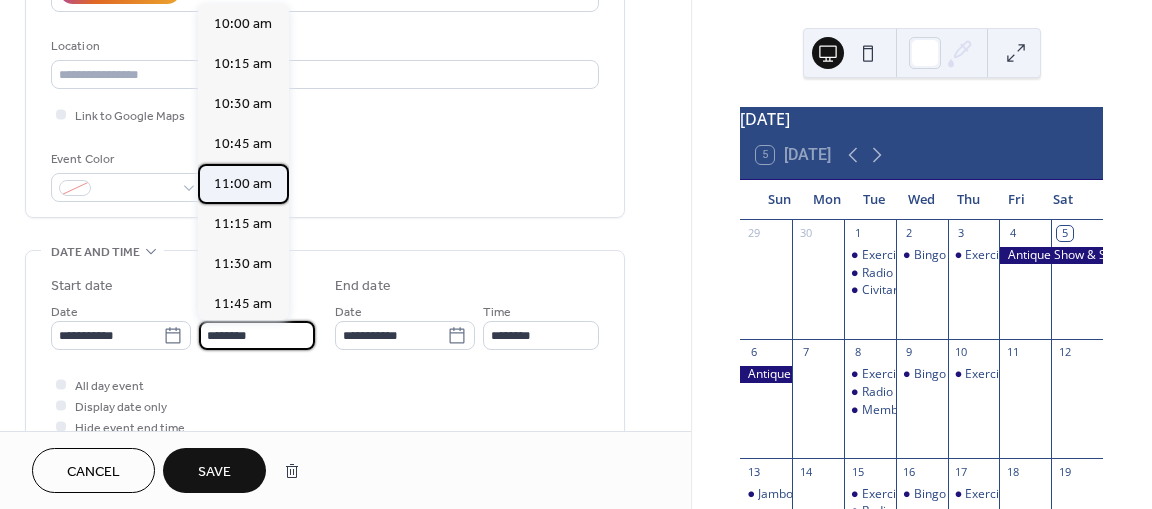 click on "11:00 am" at bounding box center [243, 184] 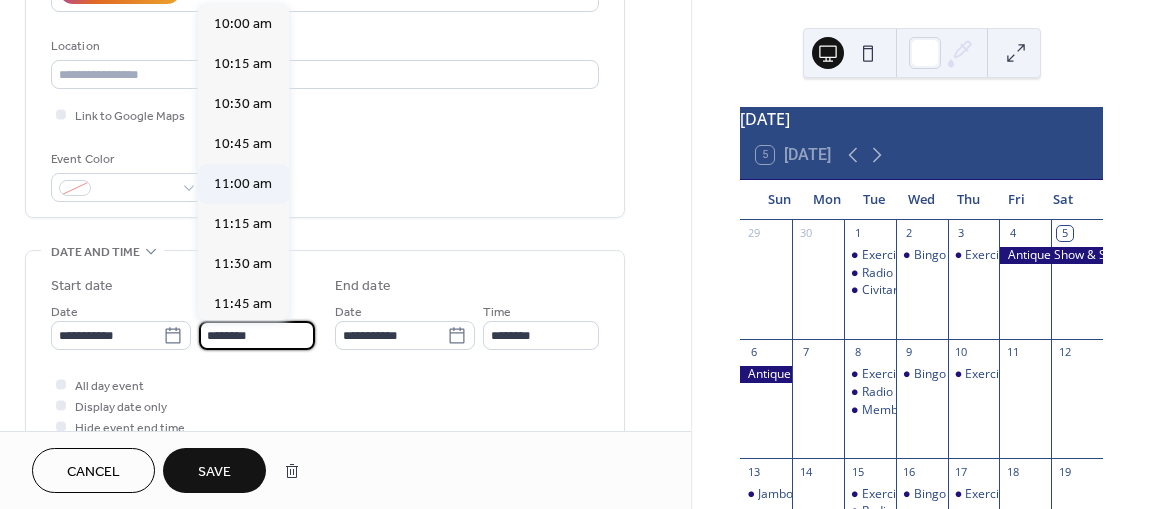 type on "********" 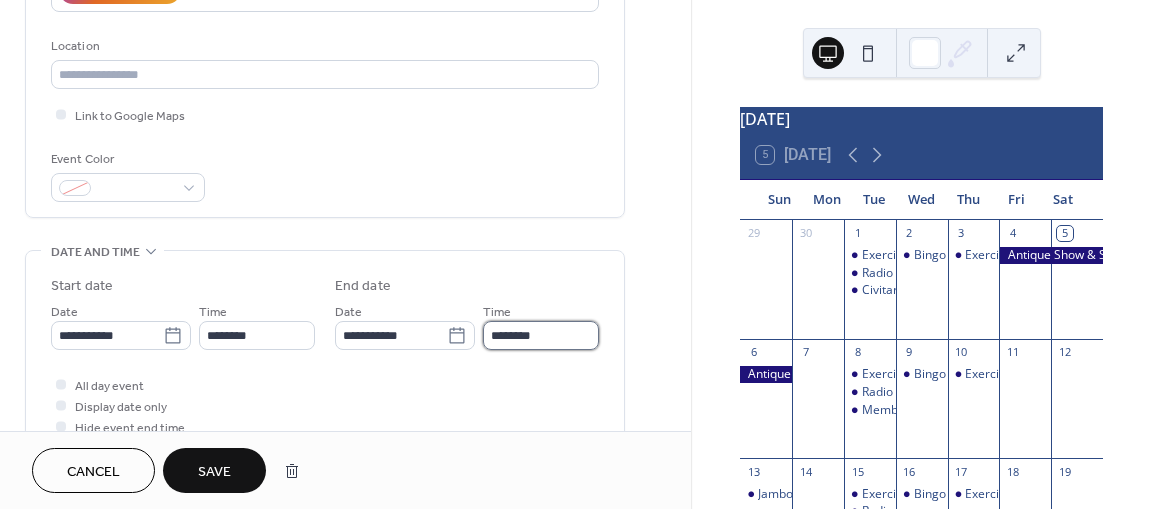 click on "********" at bounding box center [541, 335] 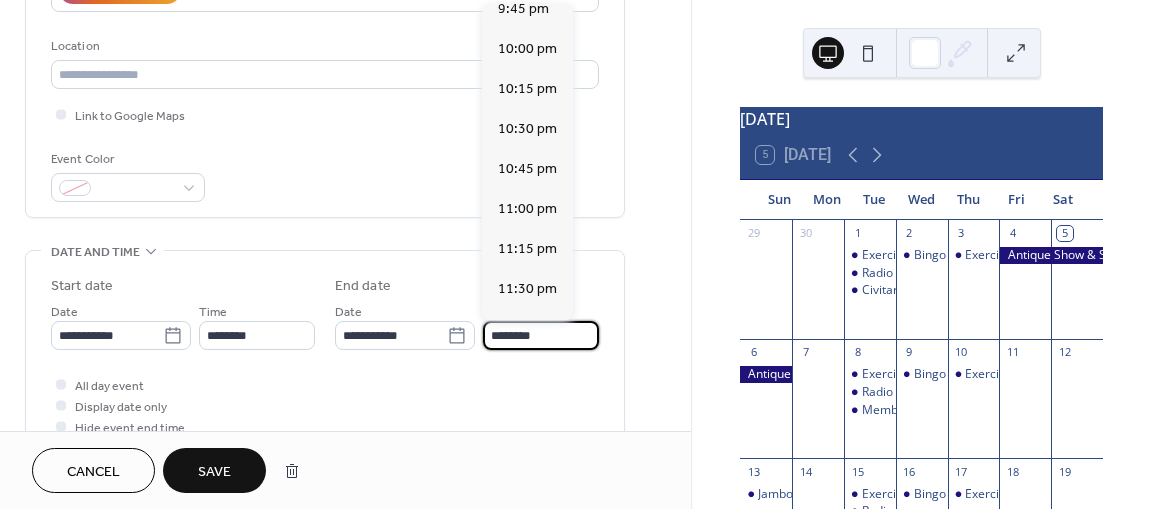 scroll, scrollTop: 1741, scrollLeft: 0, axis: vertical 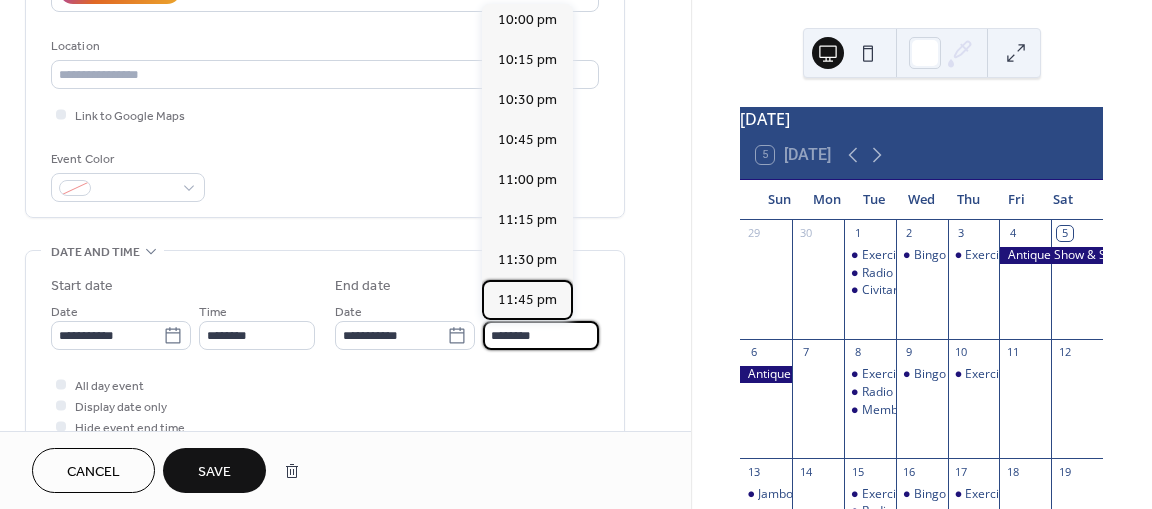 click on "11:45 pm" at bounding box center [527, 300] 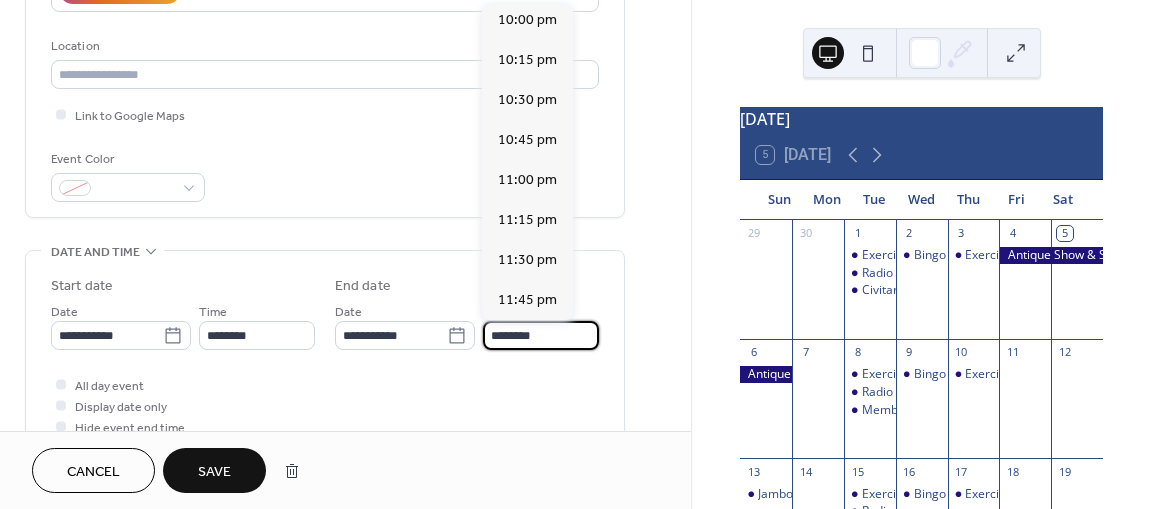 type on "********" 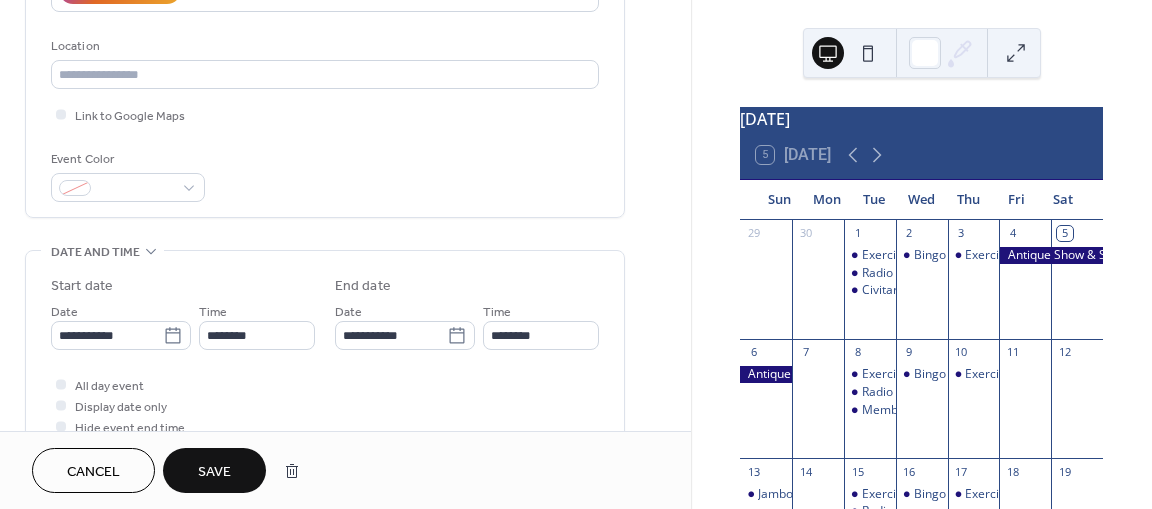 click on "Save" at bounding box center (214, 472) 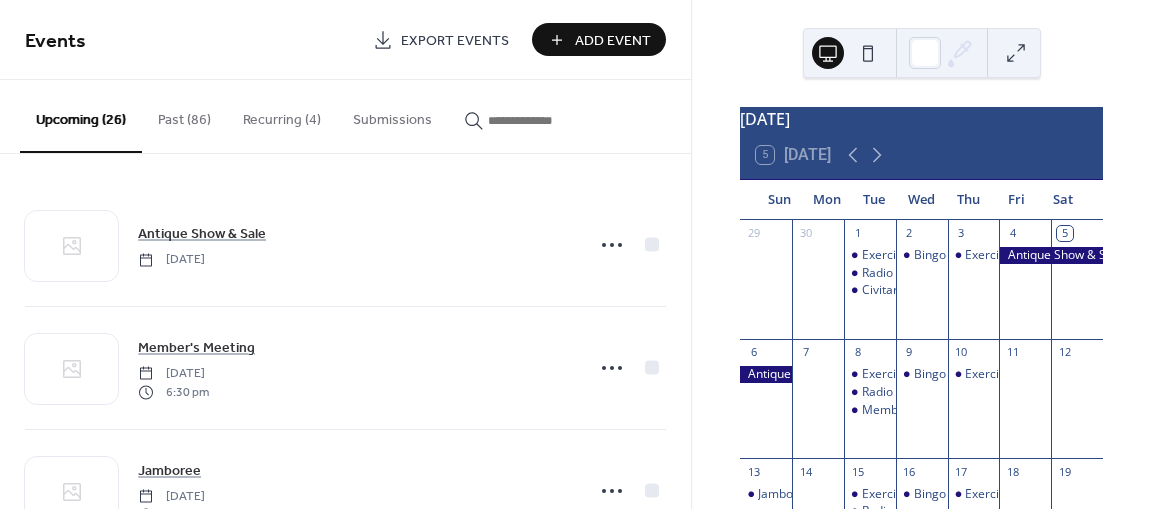 click on "Add Event" at bounding box center (613, 41) 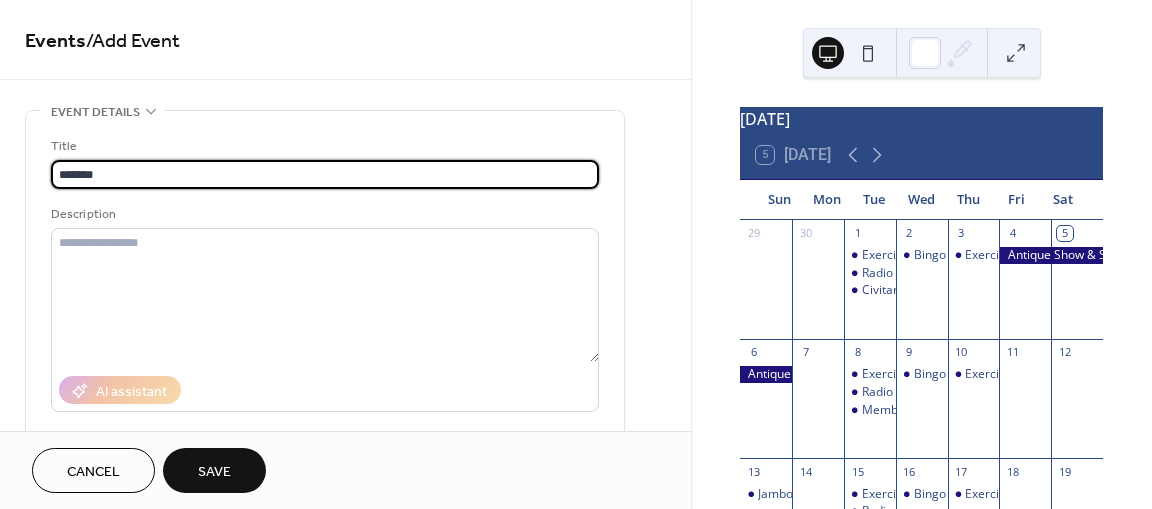 type on "*******" 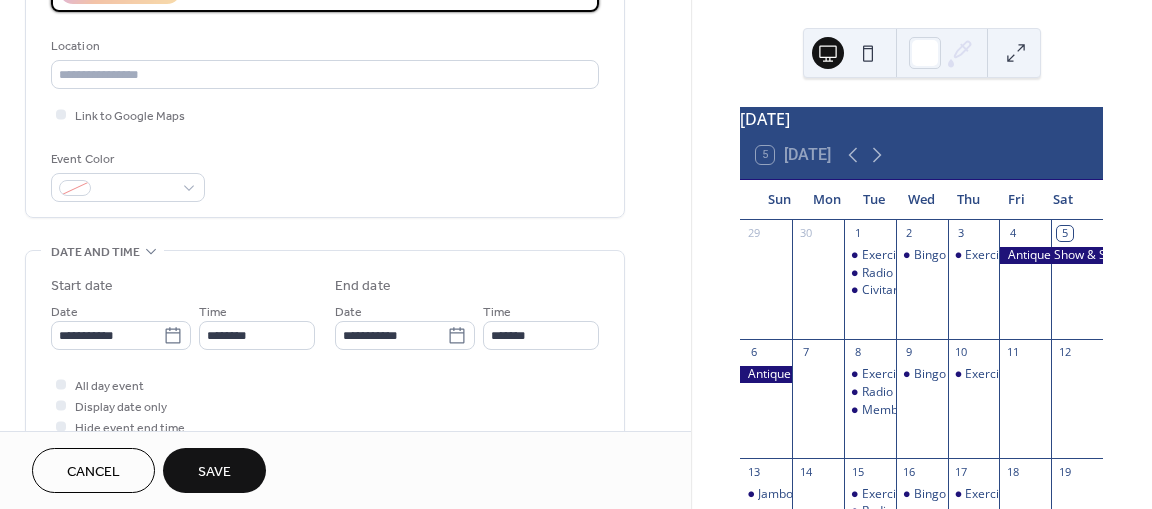 scroll, scrollTop: 500, scrollLeft: 0, axis: vertical 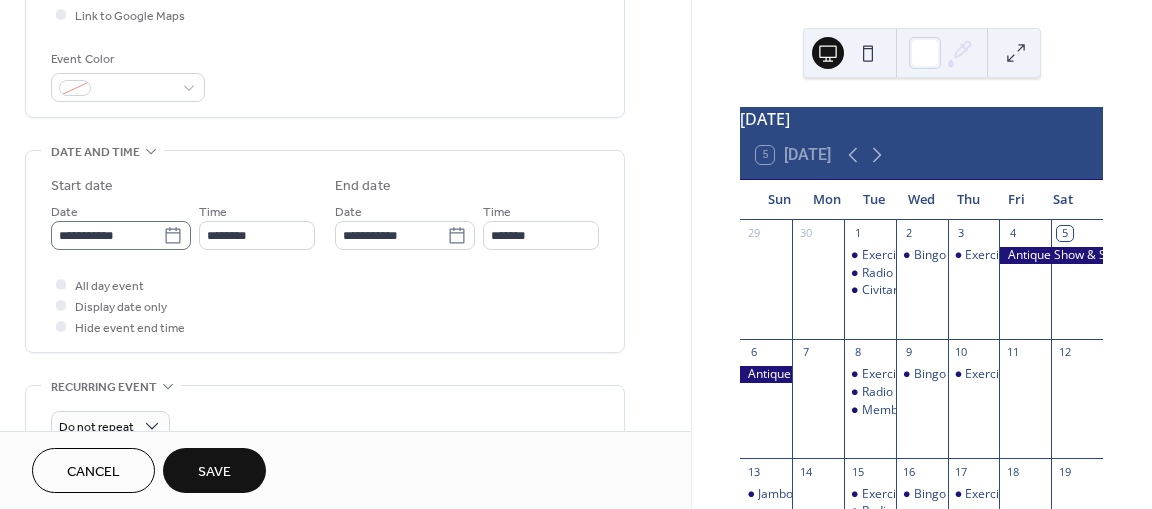type on "*********" 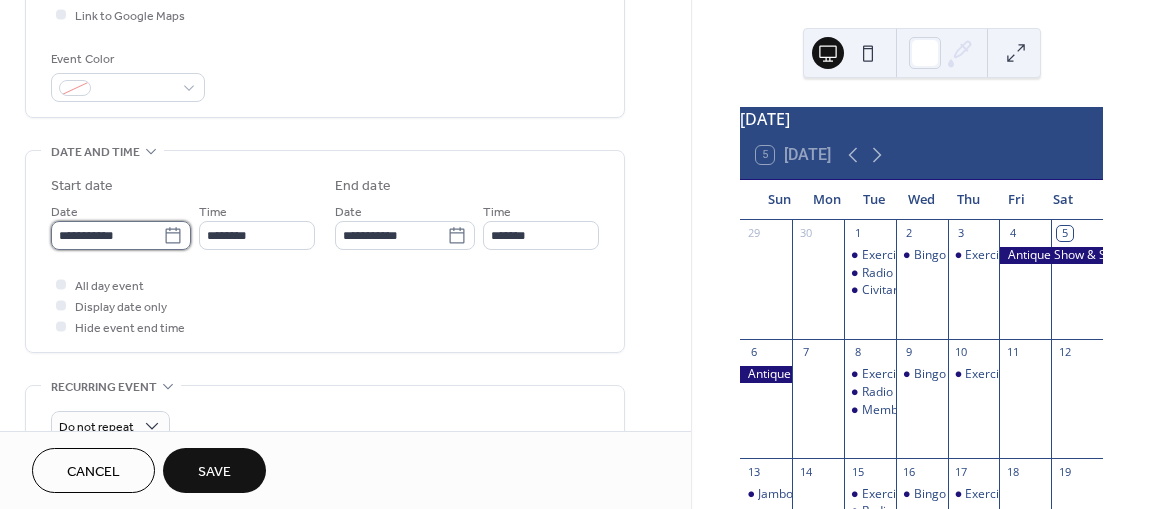 click on "**********" at bounding box center (107, 235) 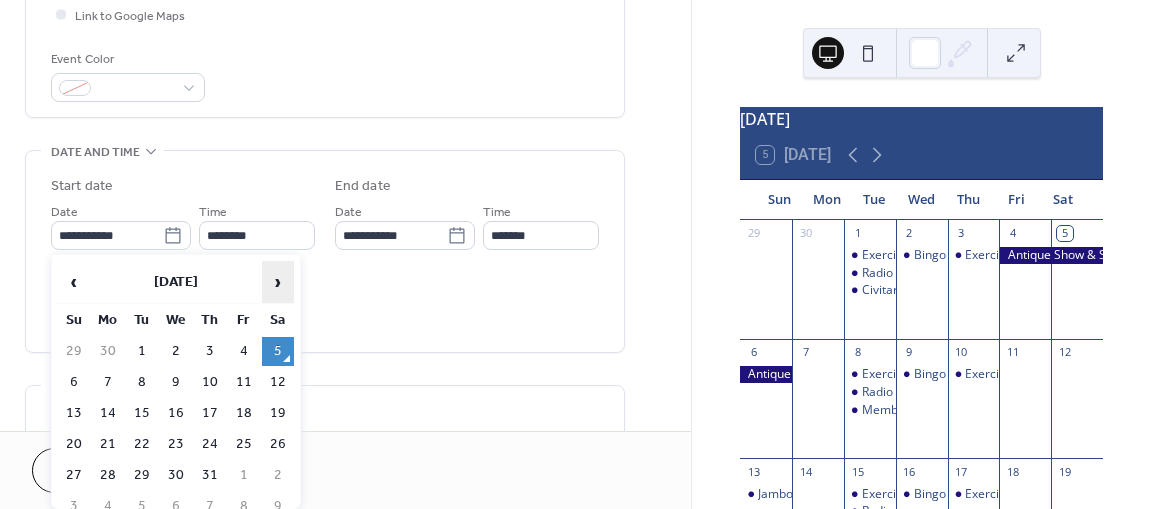 click on "›" at bounding box center [278, 282] 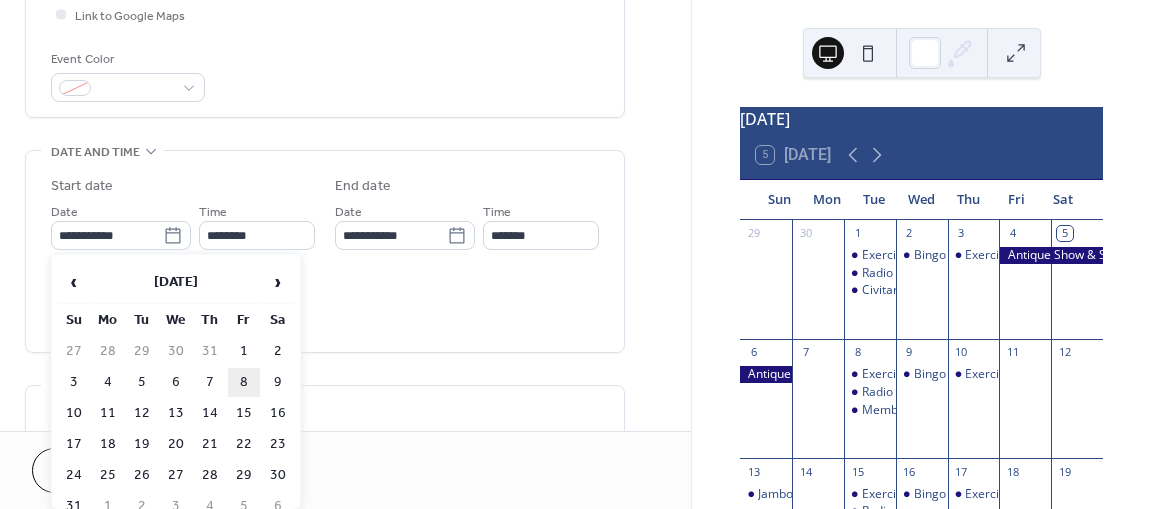 click on "8" at bounding box center [244, 382] 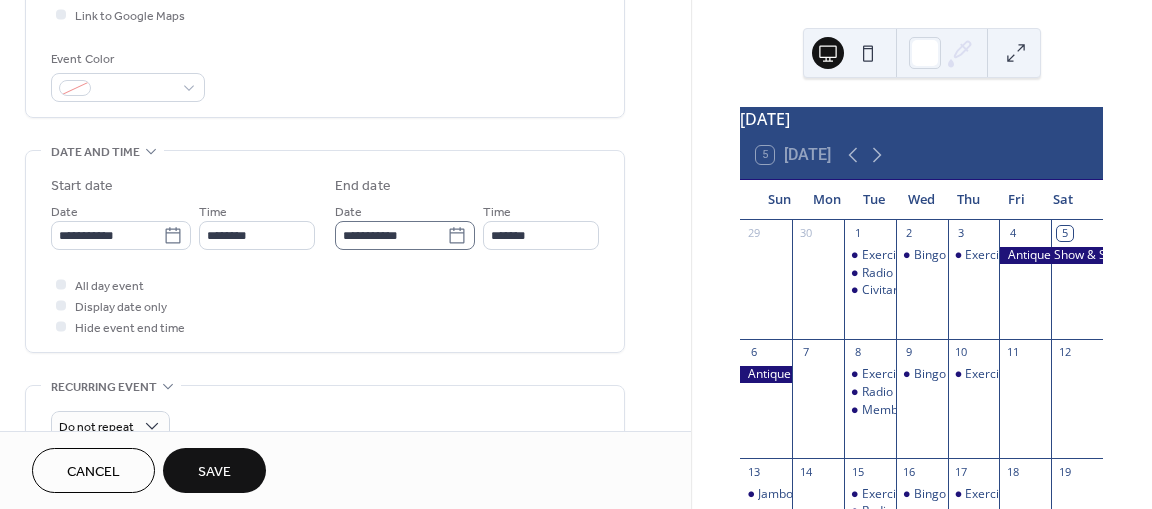 click 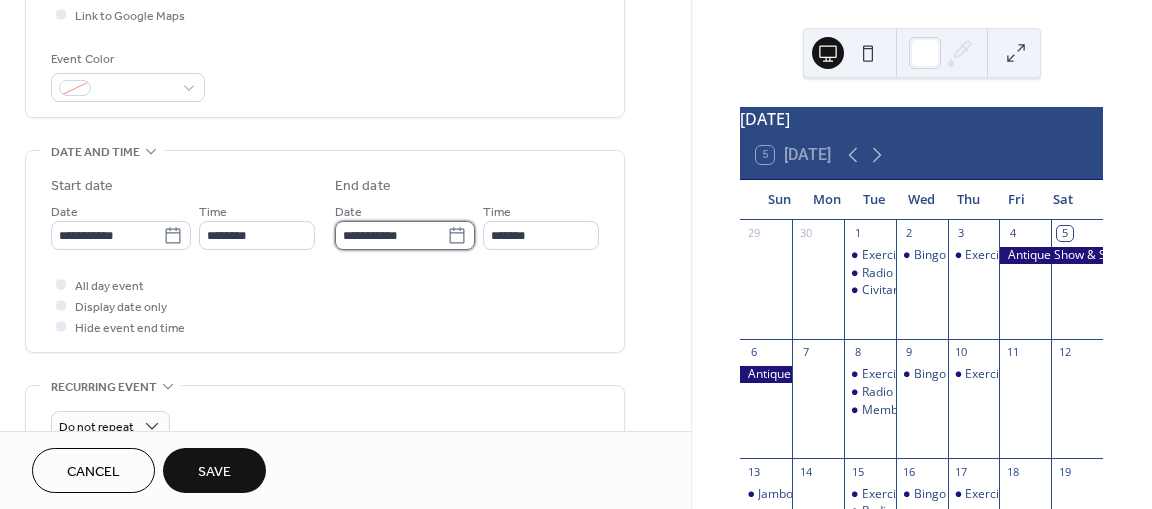 click on "**********" at bounding box center (391, 235) 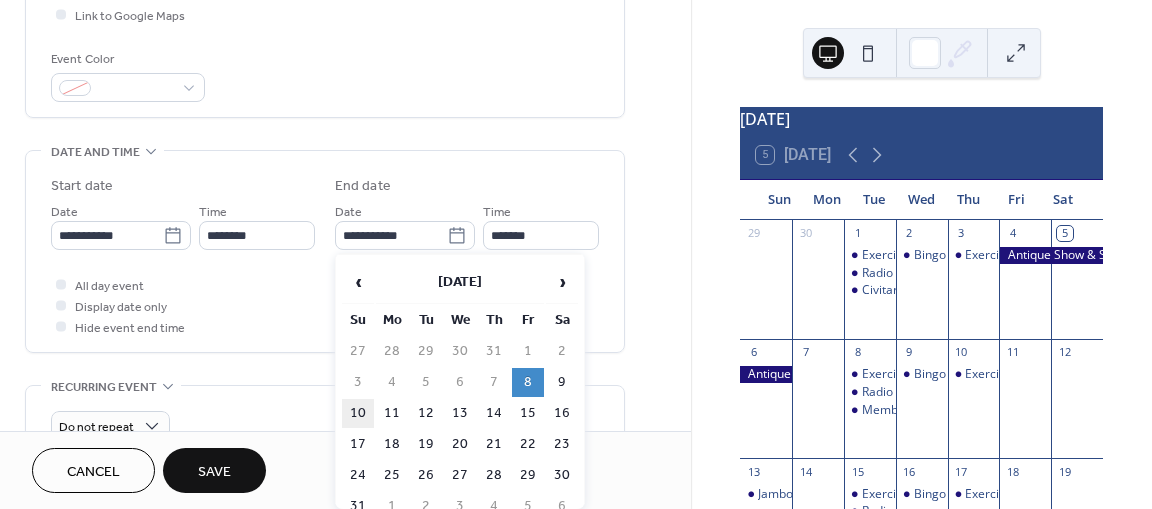 click on "10" at bounding box center [358, 413] 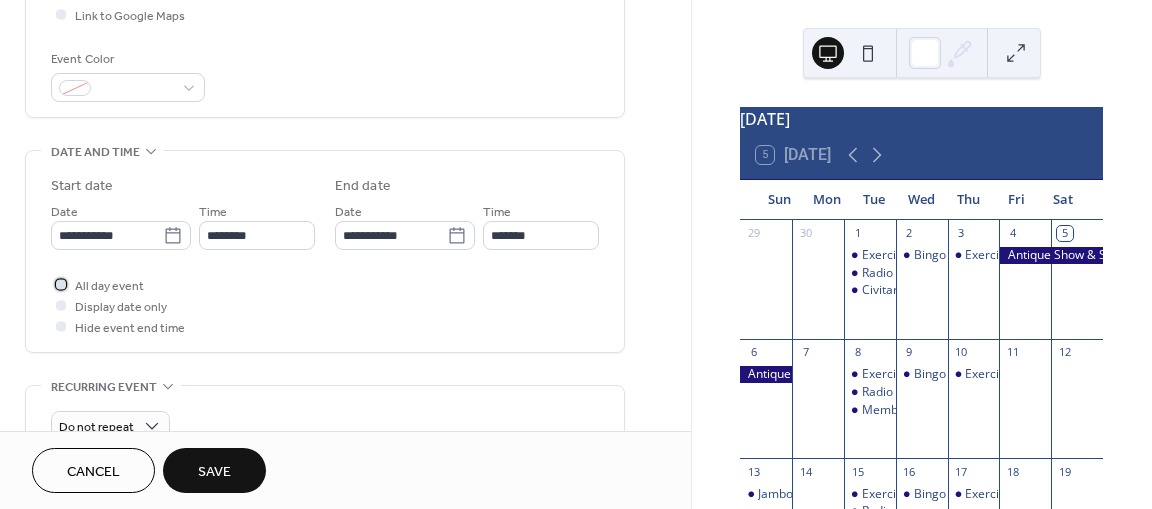 click on "All day event" at bounding box center (109, 286) 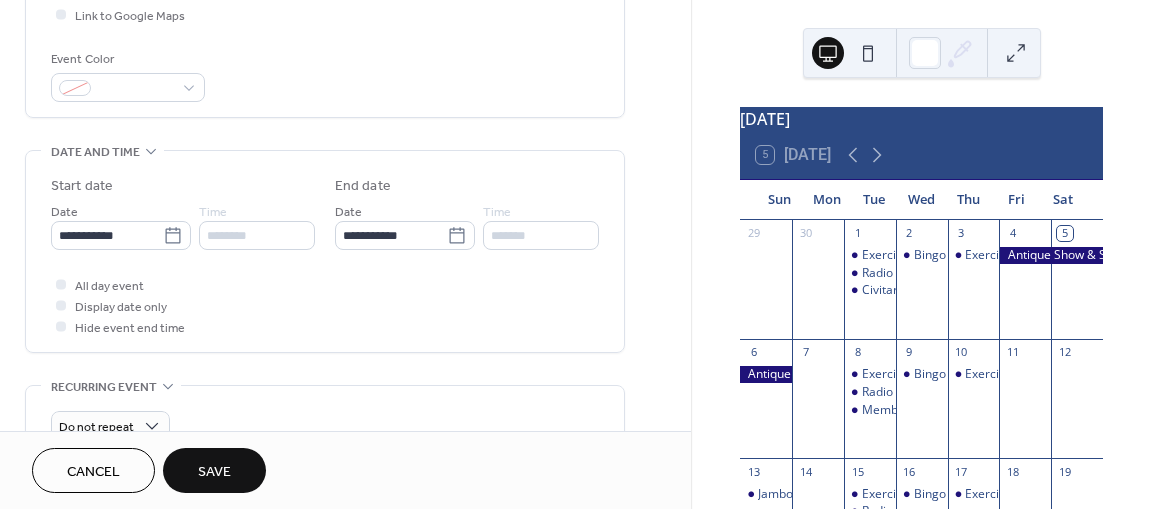 click on "Save" at bounding box center [214, 472] 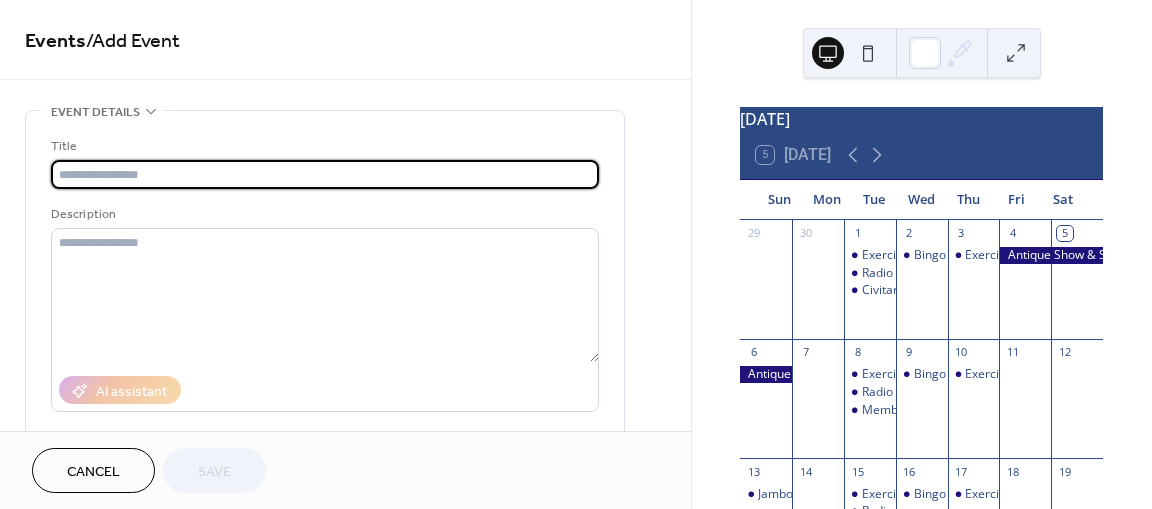 scroll, scrollTop: 0, scrollLeft: 0, axis: both 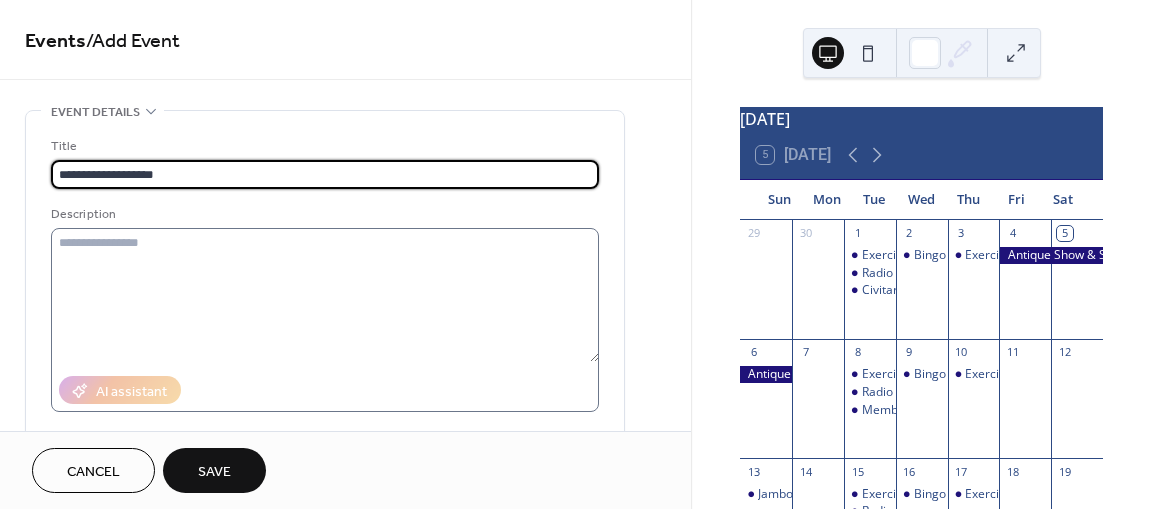 type on "**********" 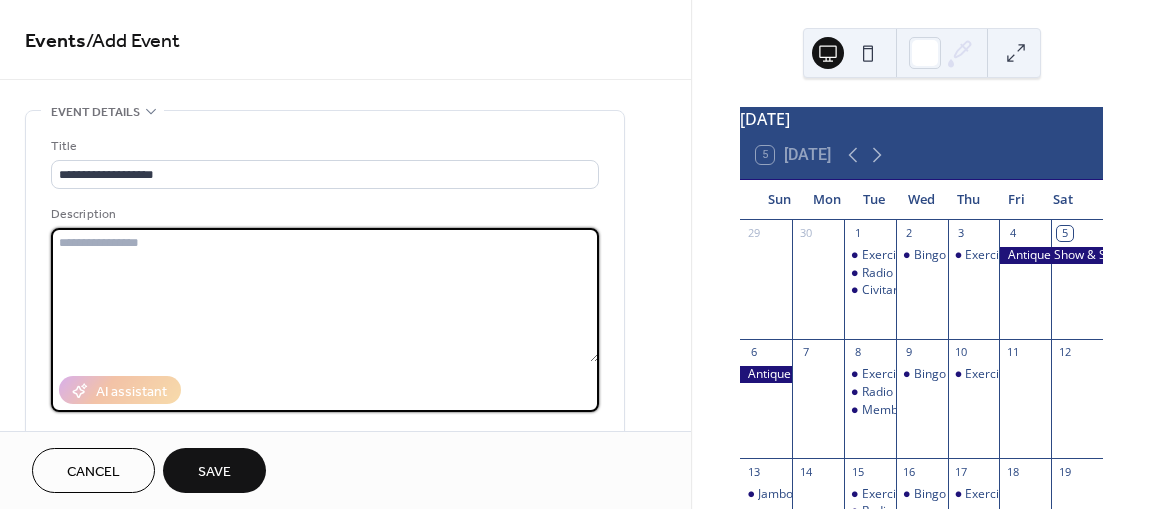 click at bounding box center [325, 295] 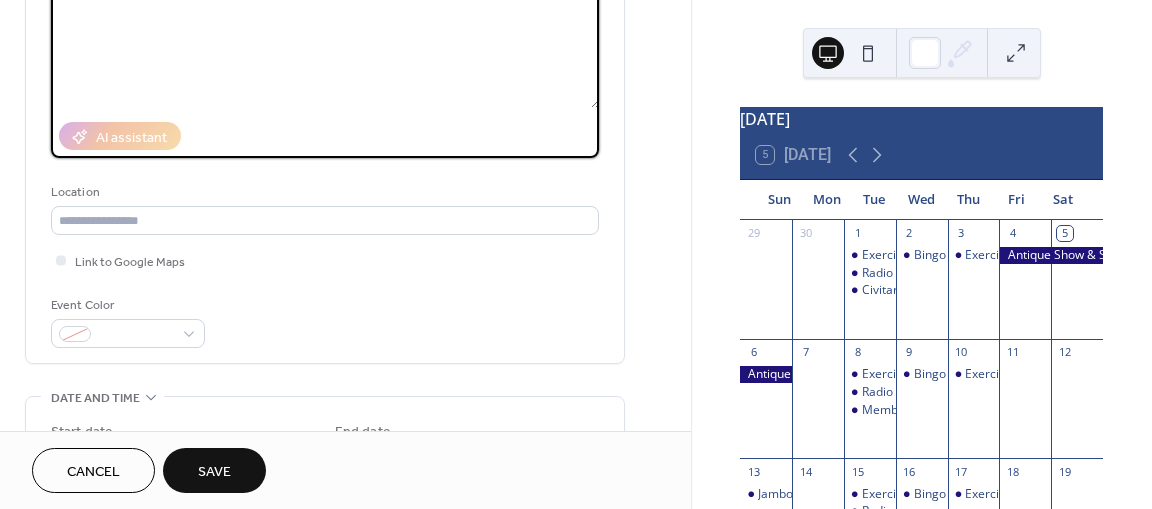 scroll, scrollTop: 300, scrollLeft: 0, axis: vertical 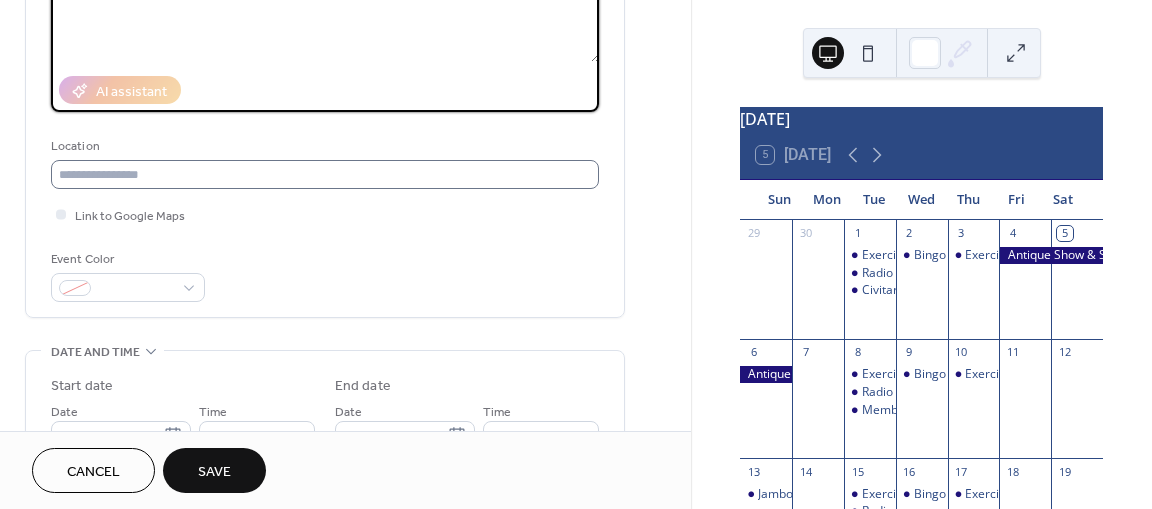 type on "*********" 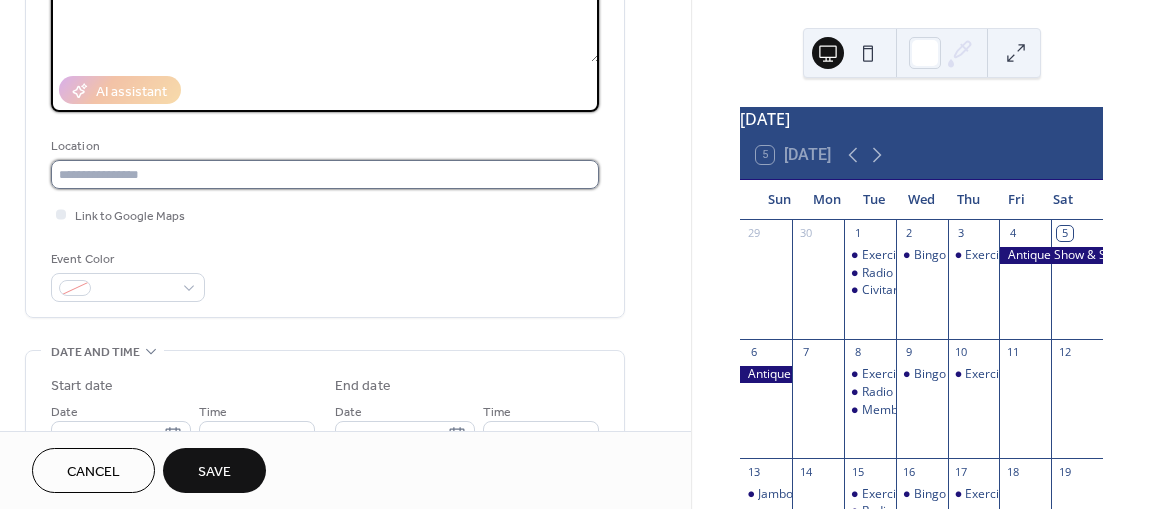 click at bounding box center (325, 174) 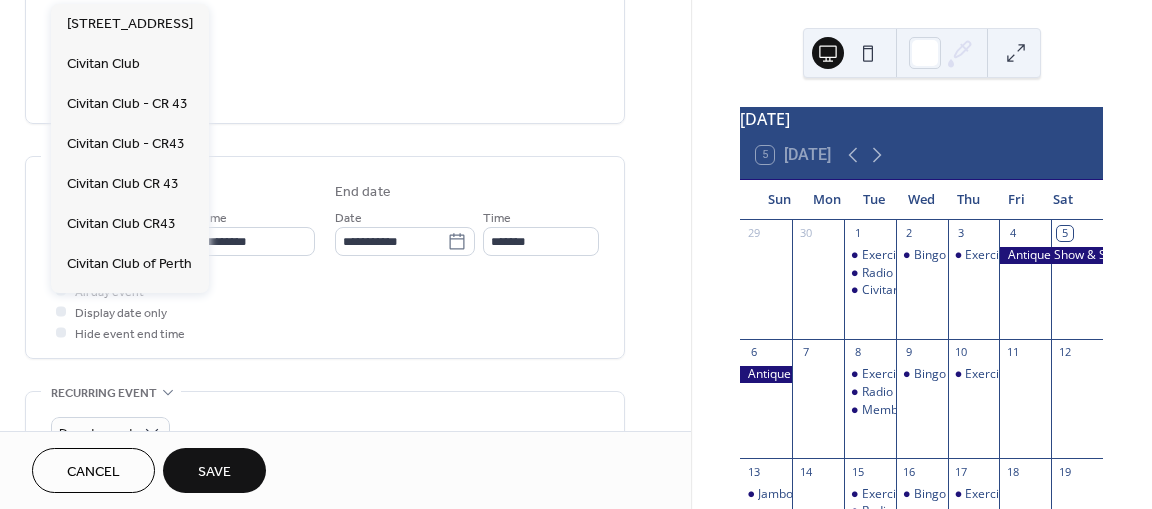 scroll, scrollTop: 500, scrollLeft: 0, axis: vertical 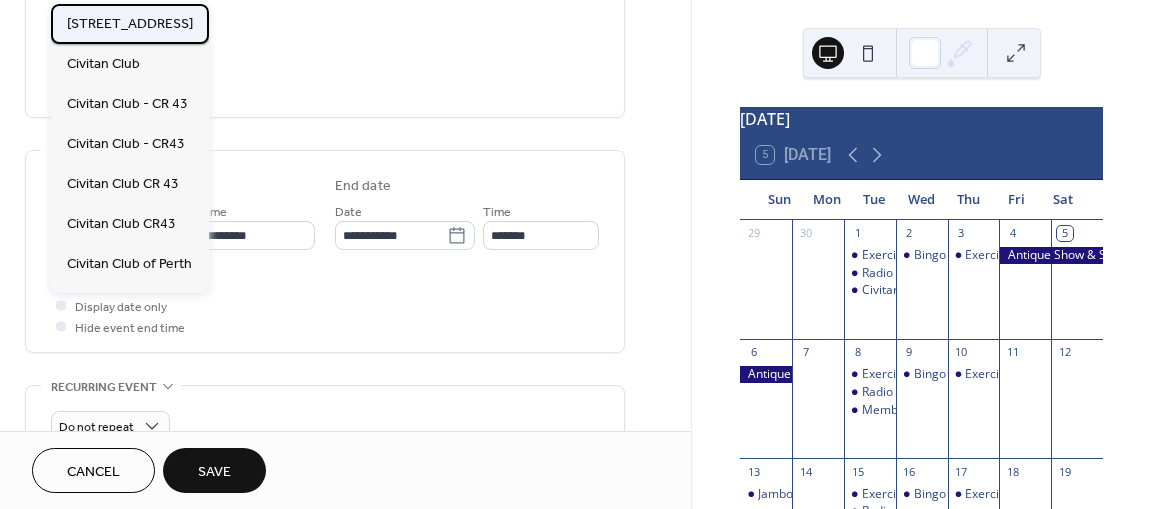 click on "6787 County Road 43, Perth, Ontario" at bounding box center (130, 24) 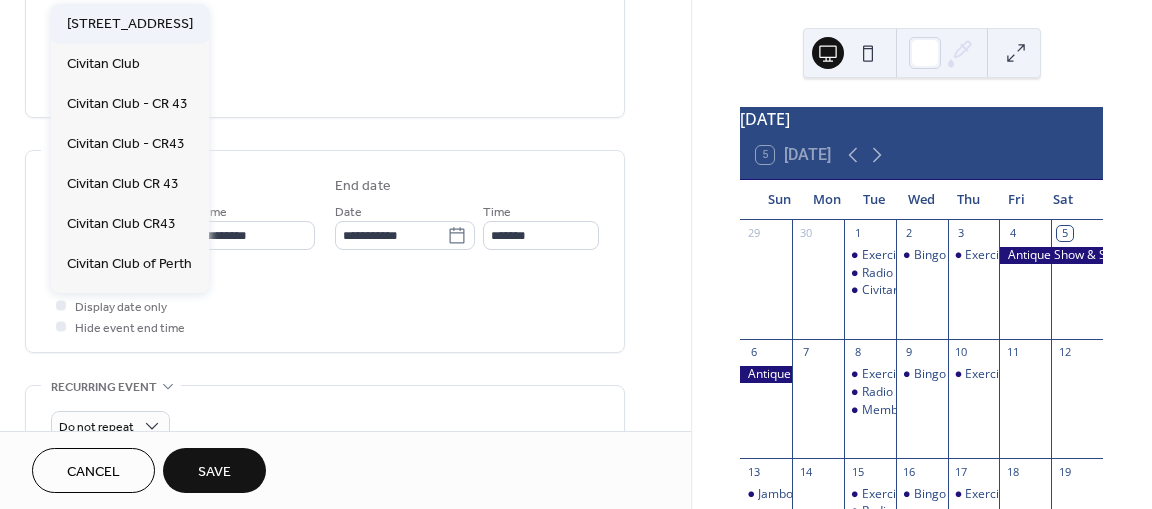 type on "**********" 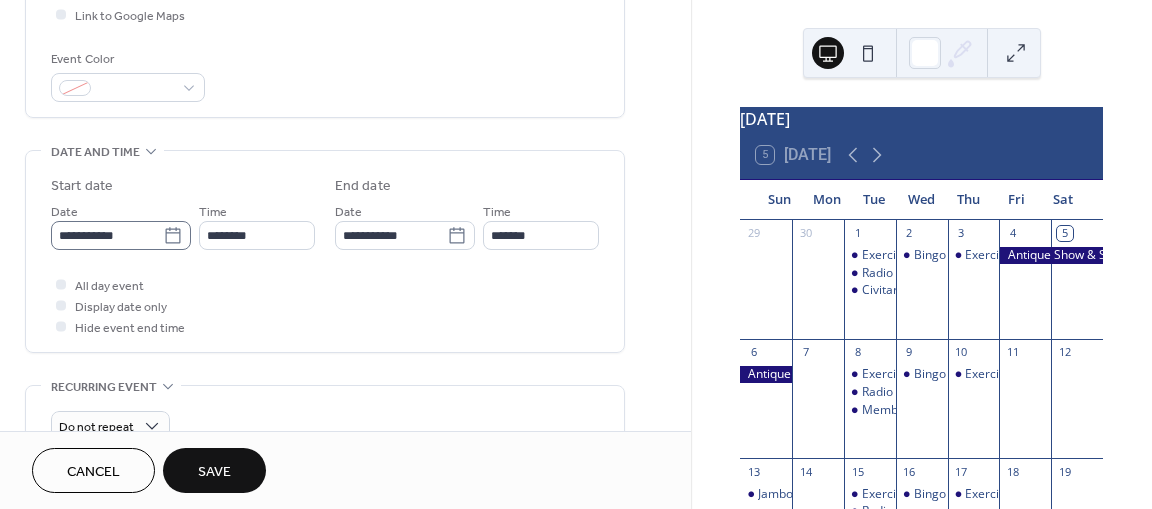 click 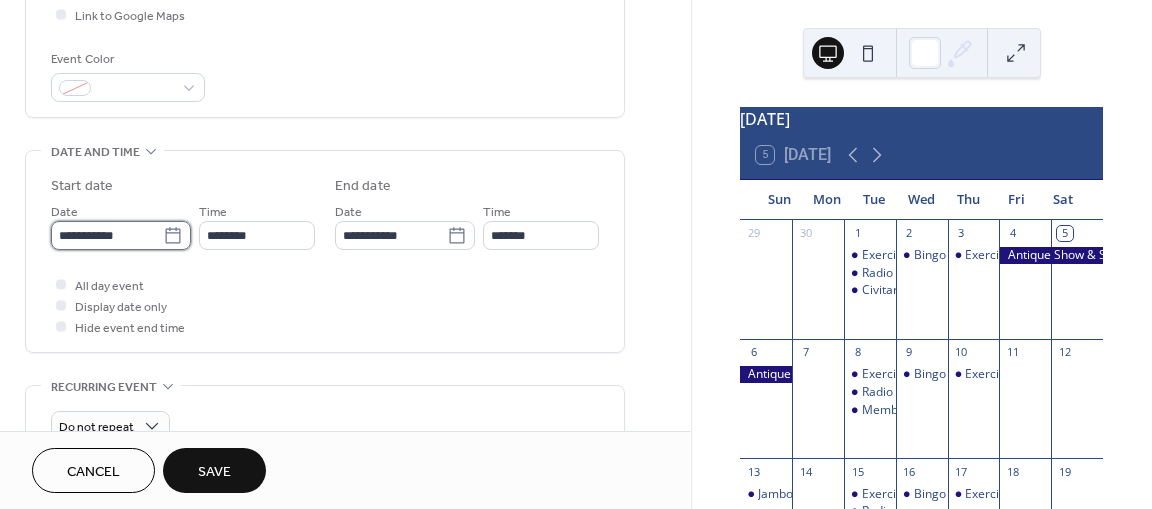 click on "**********" at bounding box center [107, 235] 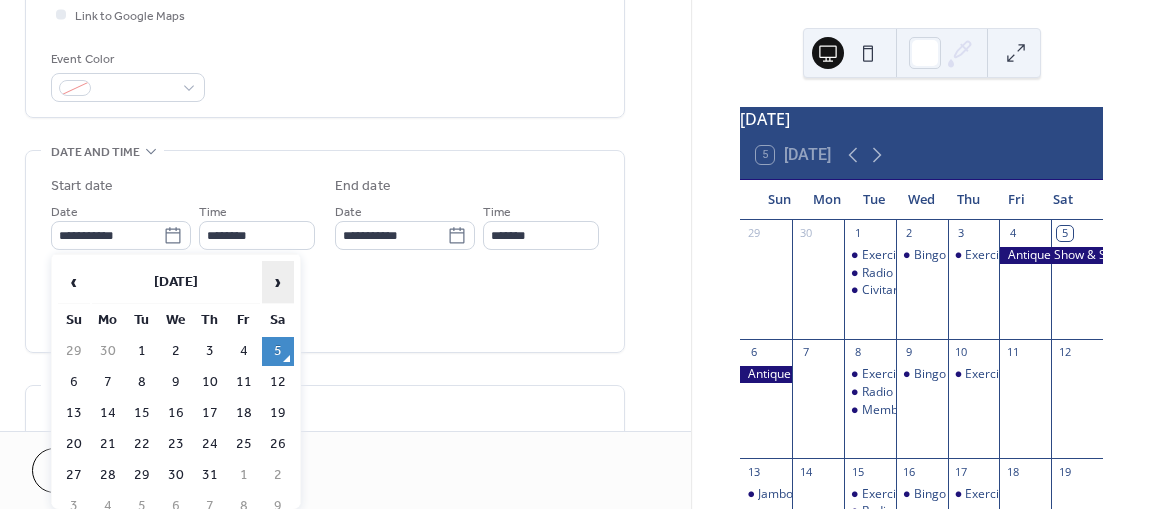 click on "›" at bounding box center [278, 282] 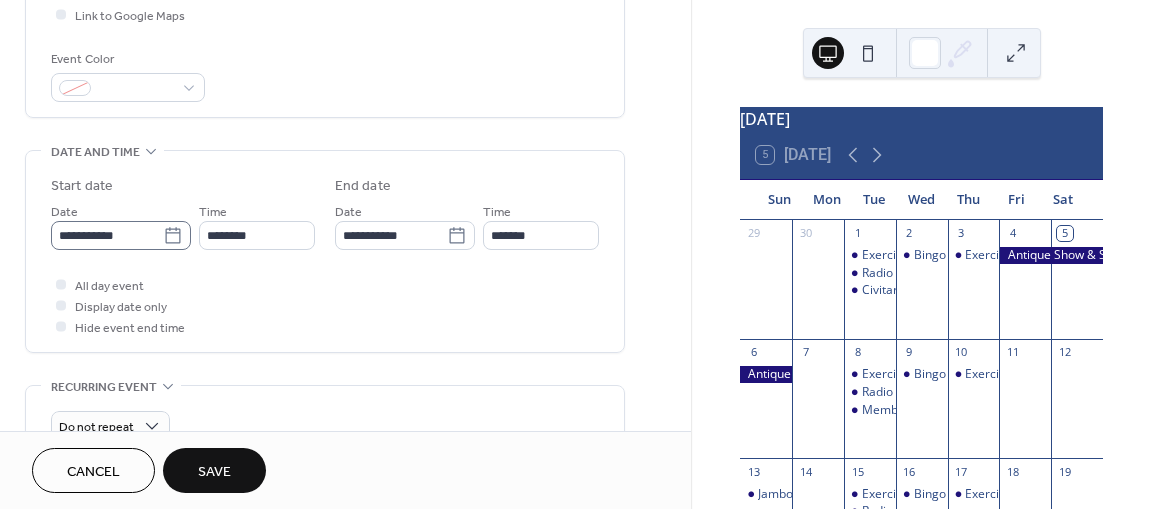click 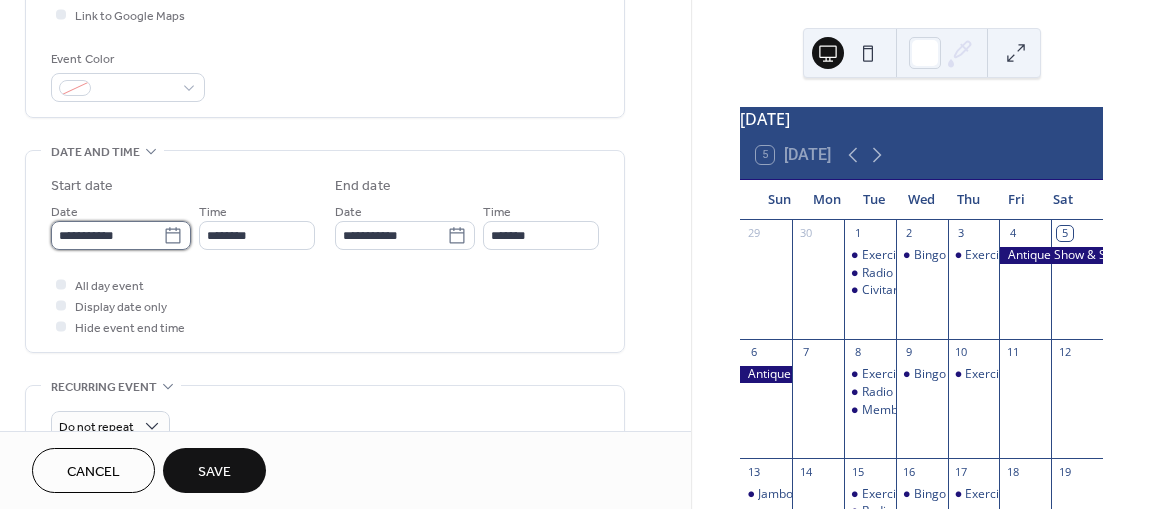 click on "**********" at bounding box center (107, 235) 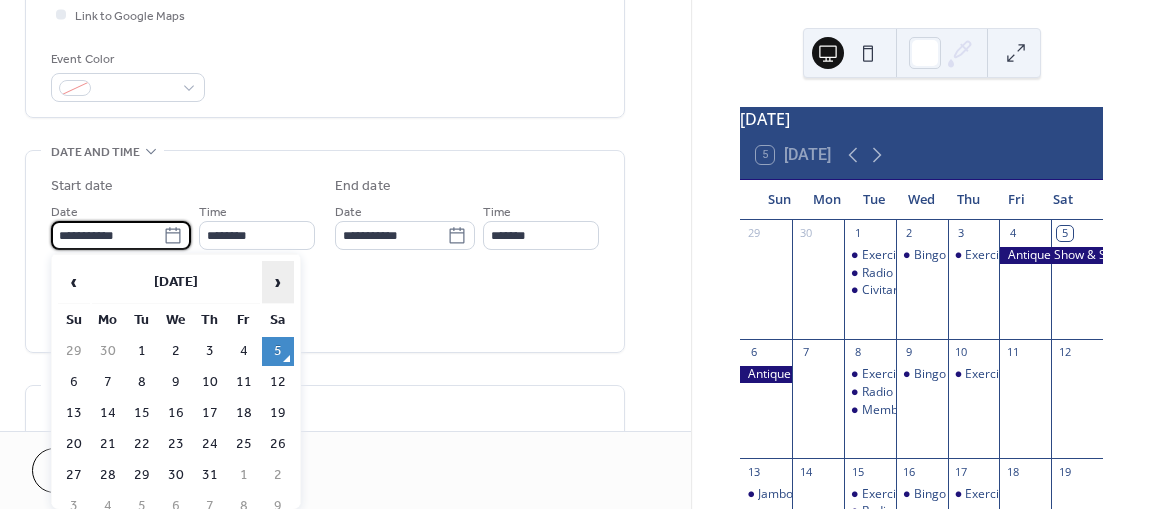 click on "›" at bounding box center (278, 282) 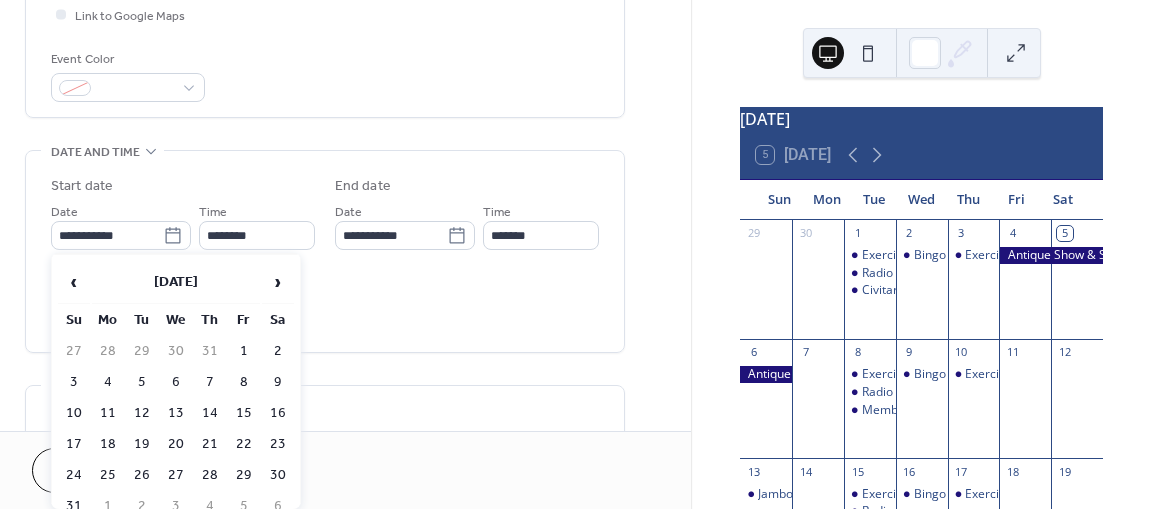 click on "16" at bounding box center (278, 413) 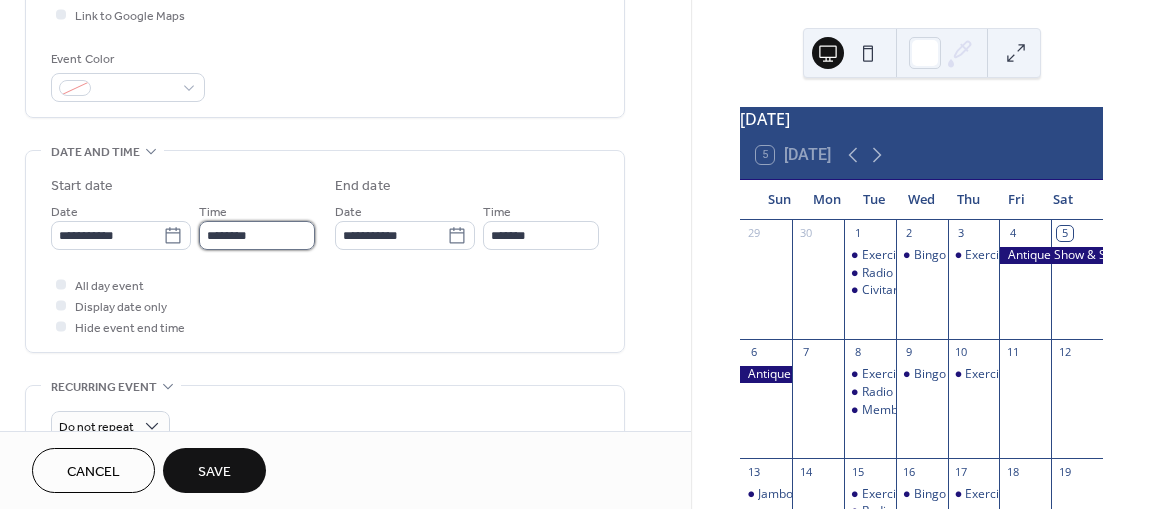 click on "********" at bounding box center (257, 235) 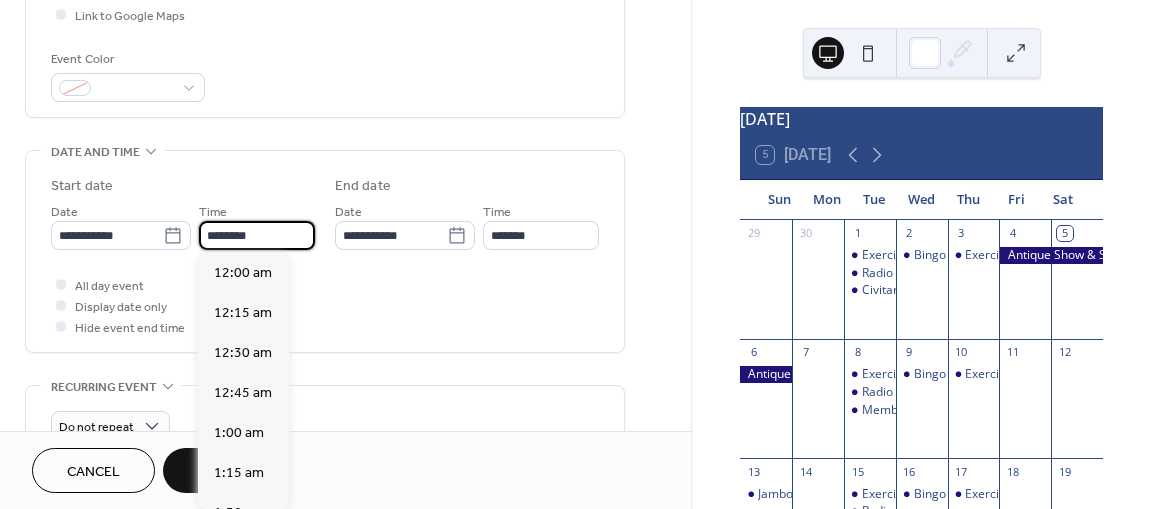 scroll, scrollTop: 1936, scrollLeft: 0, axis: vertical 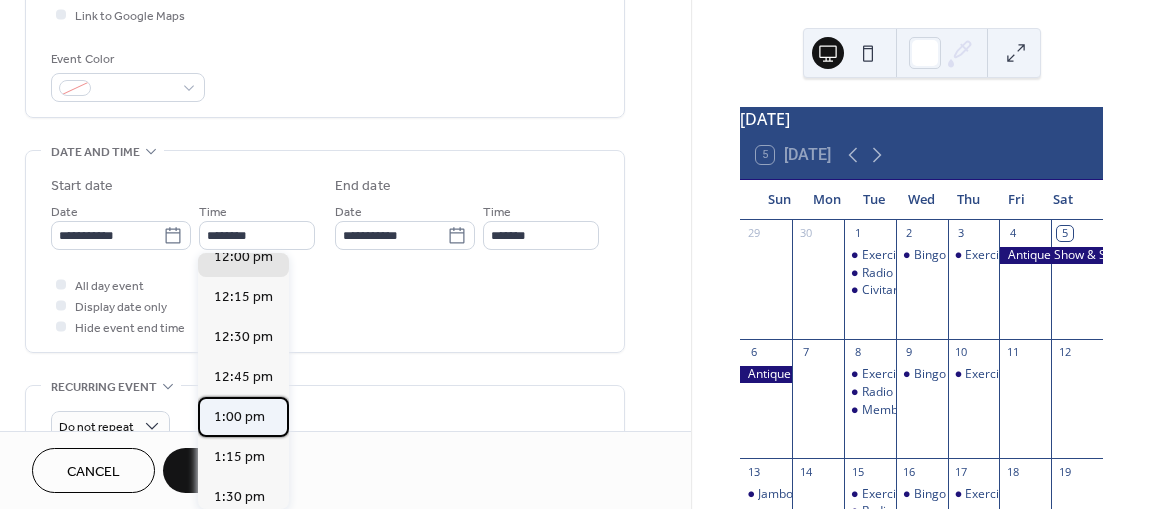 click on "1:00 pm" at bounding box center [239, 417] 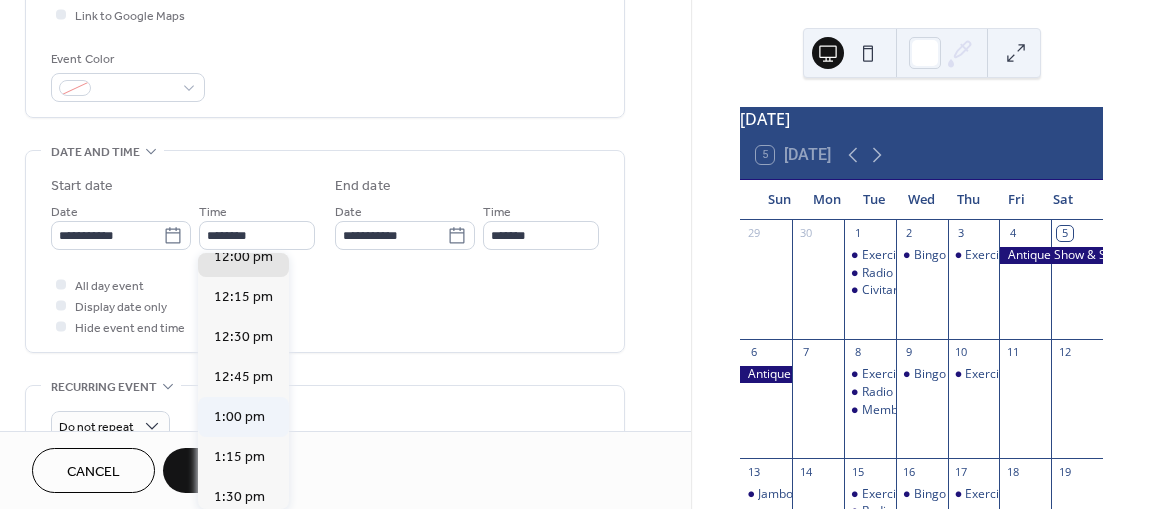 type on "*******" 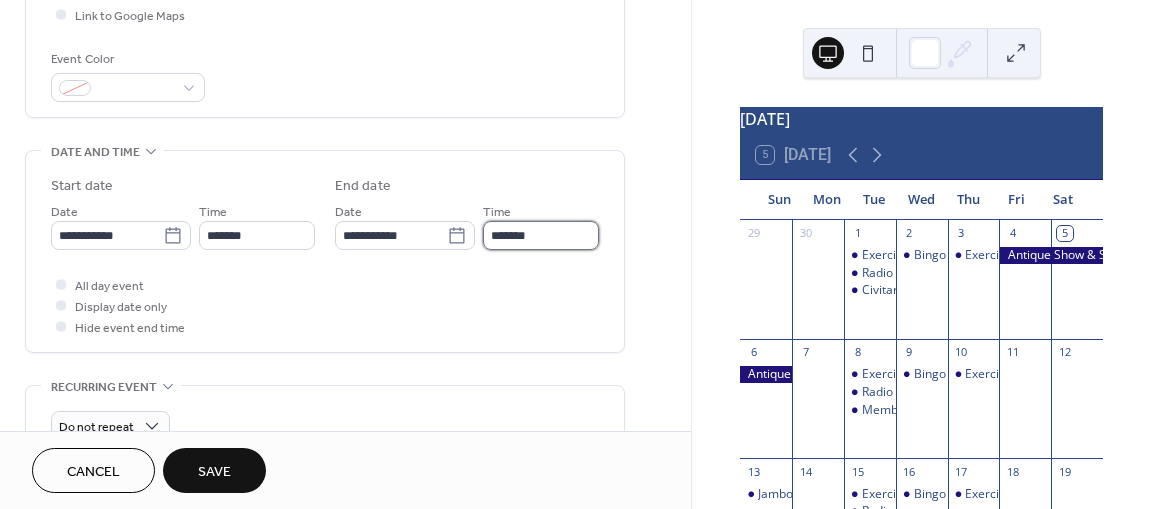 click on "*******" at bounding box center [541, 235] 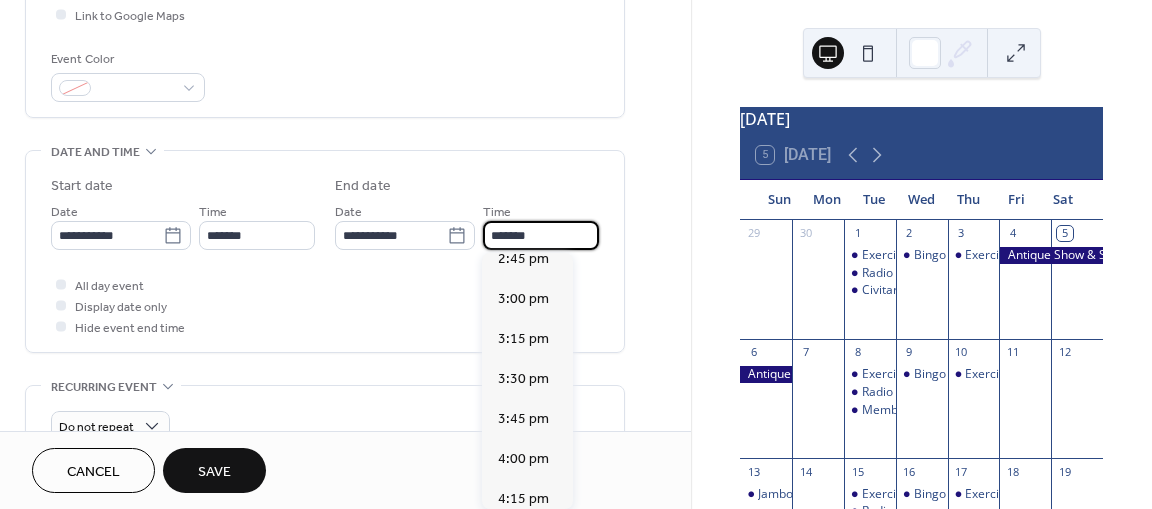 scroll, scrollTop: 300, scrollLeft: 0, axis: vertical 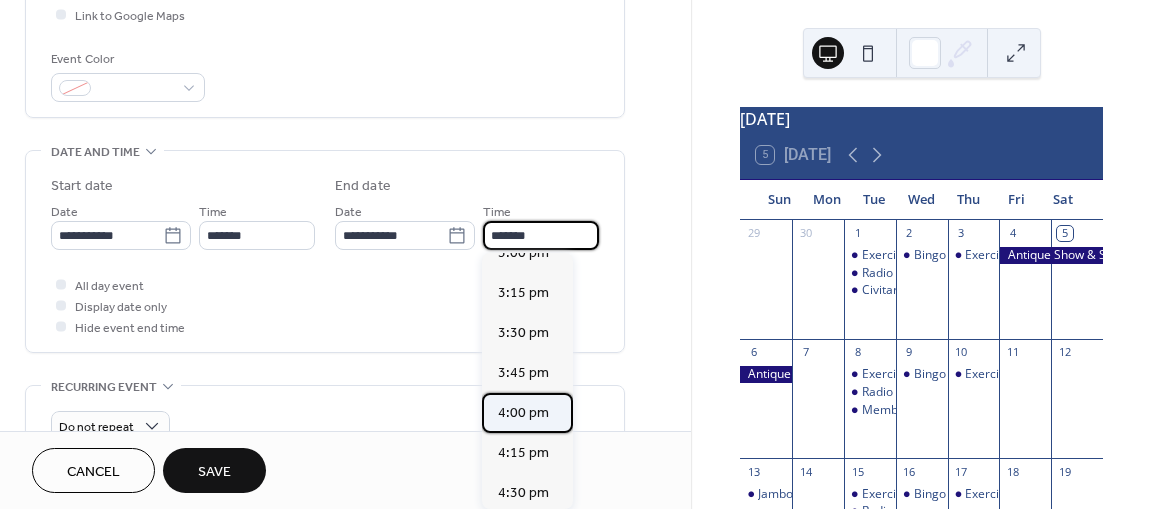 click on "4:00 pm" at bounding box center (523, 413) 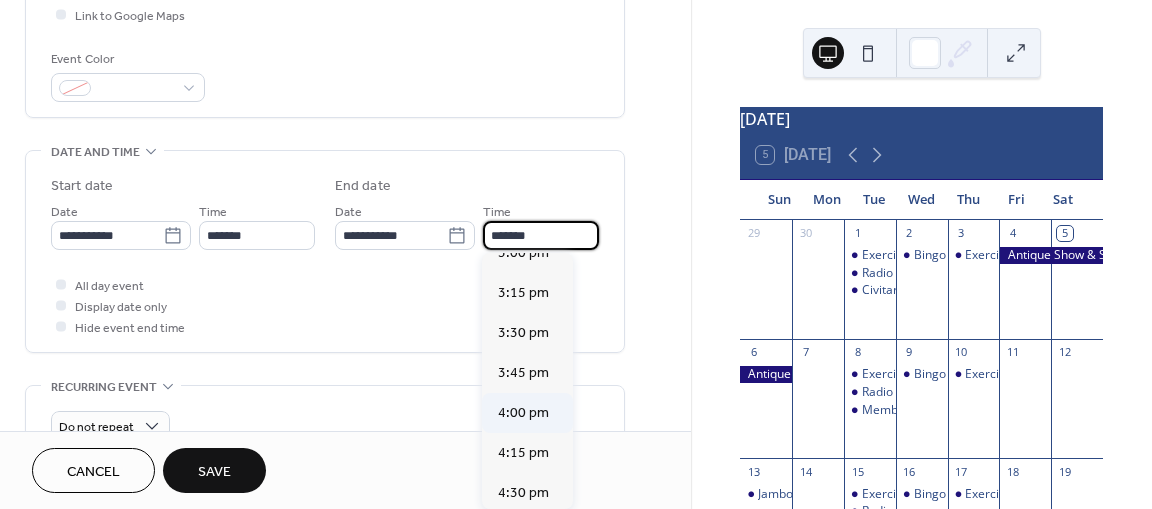 type on "*******" 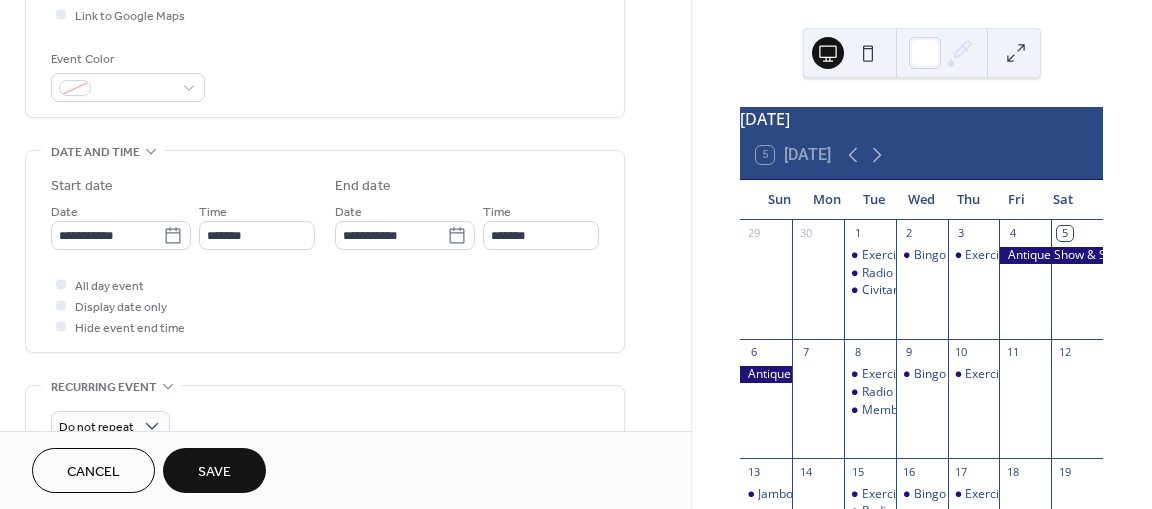 click on "Save" at bounding box center (214, 472) 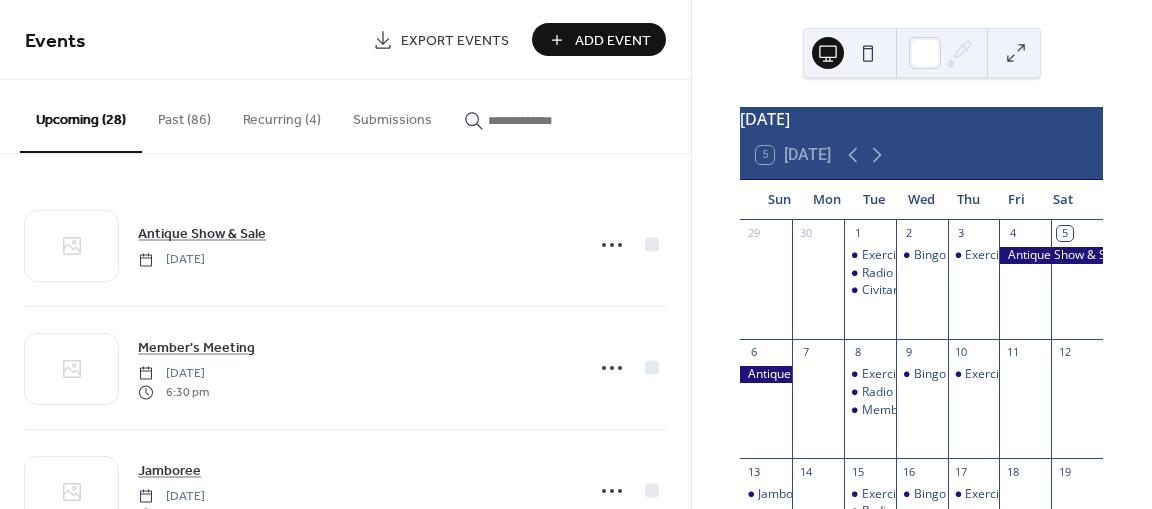 click on "Add Event" at bounding box center [613, 41] 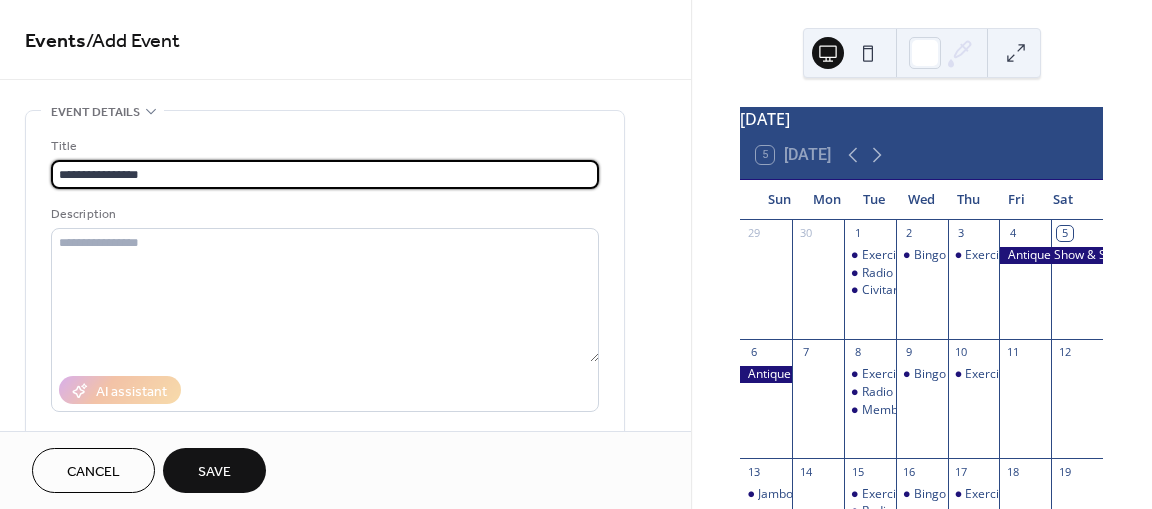 type on "**********" 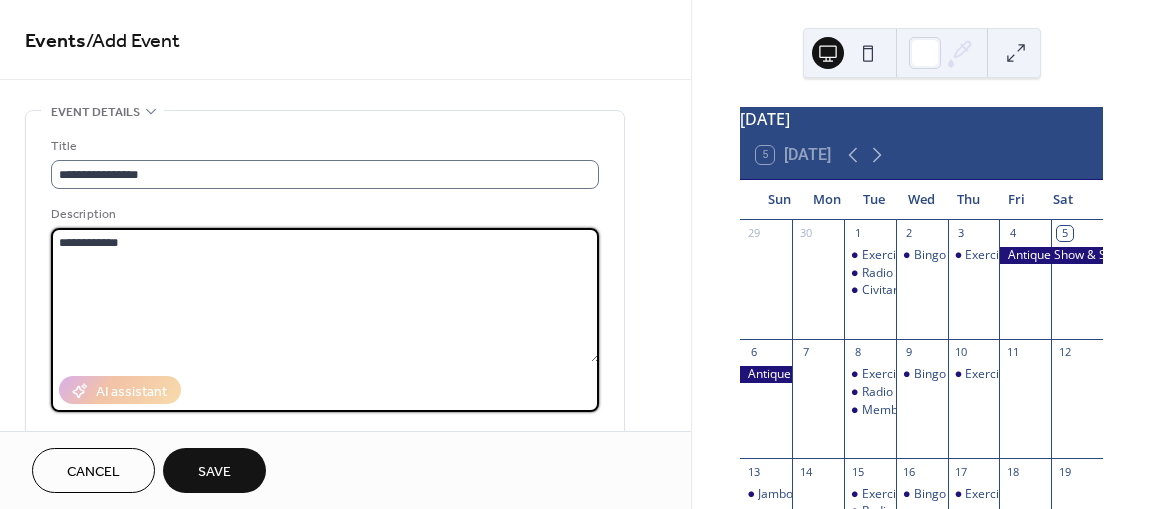 scroll, scrollTop: 0, scrollLeft: 0, axis: both 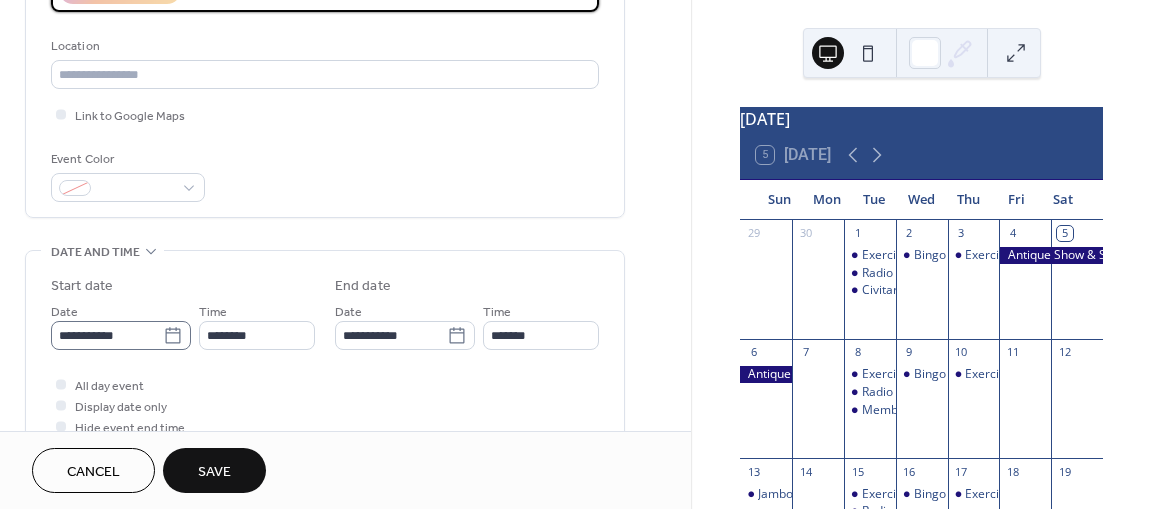 type on "**********" 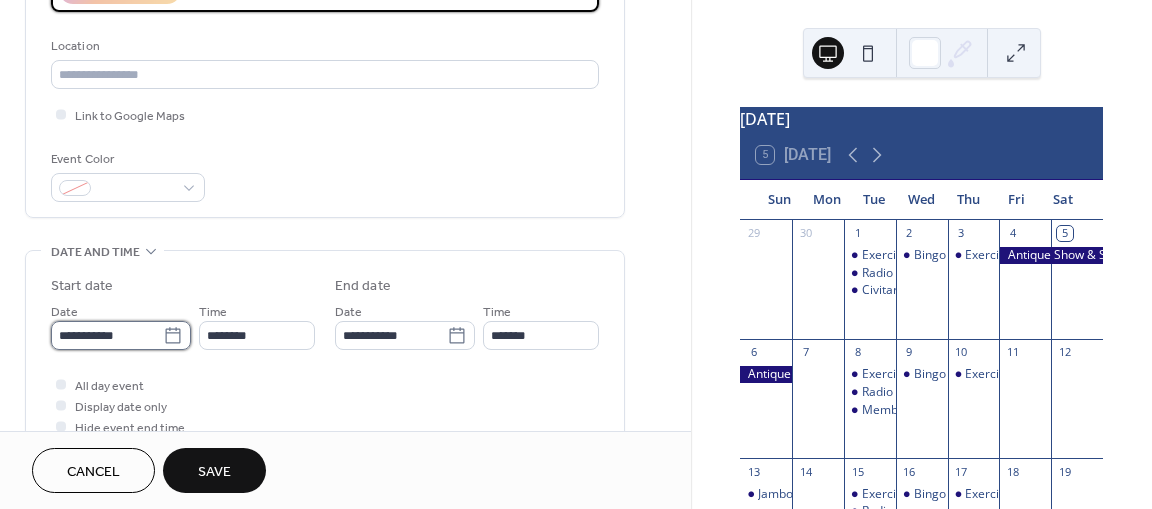 click on "**********" at bounding box center [107, 335] 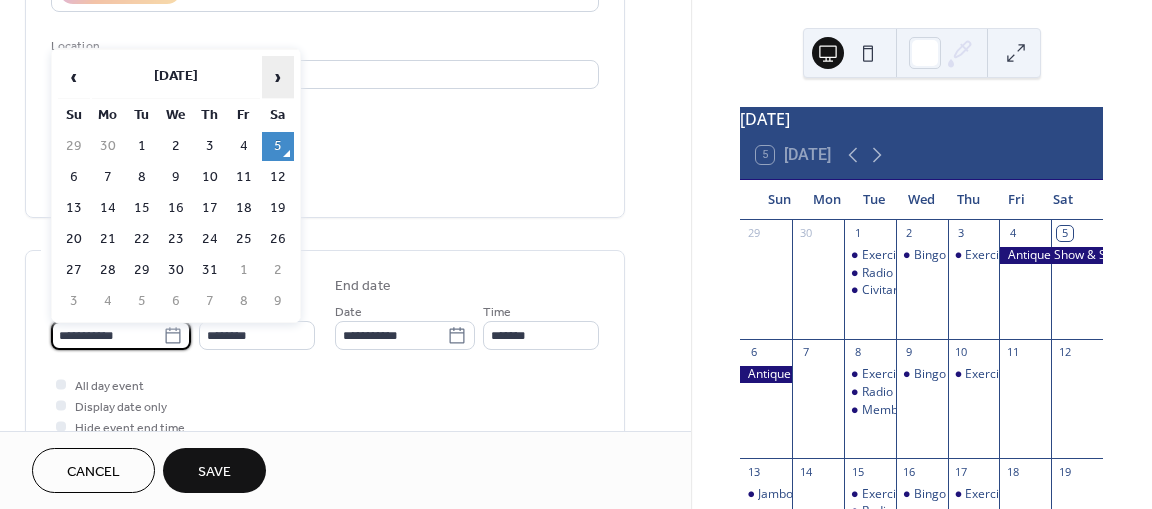 click on "›" at bounding box center [278, 77] 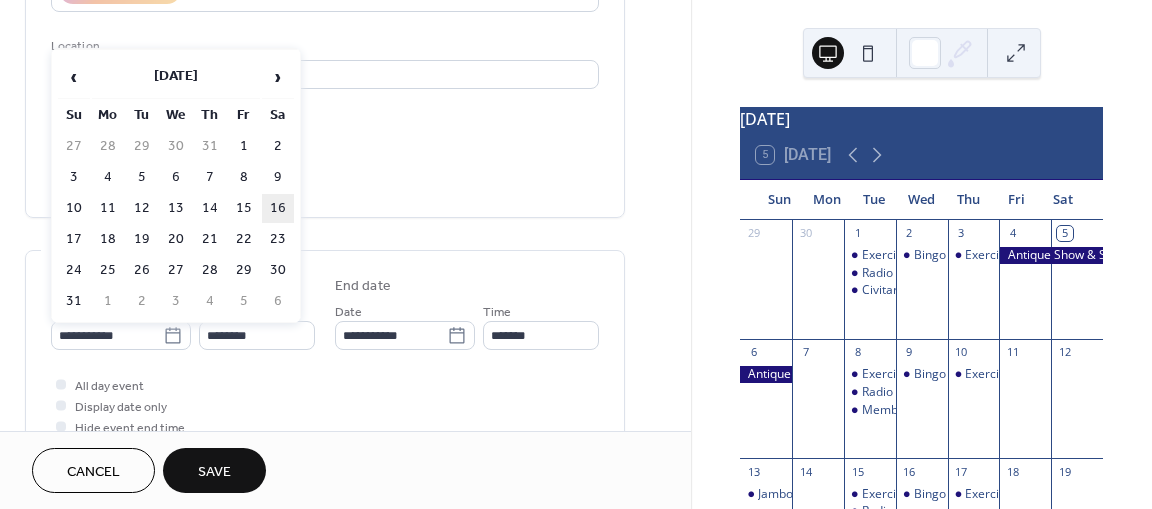 click on "16" at bounding box center [278, 208] 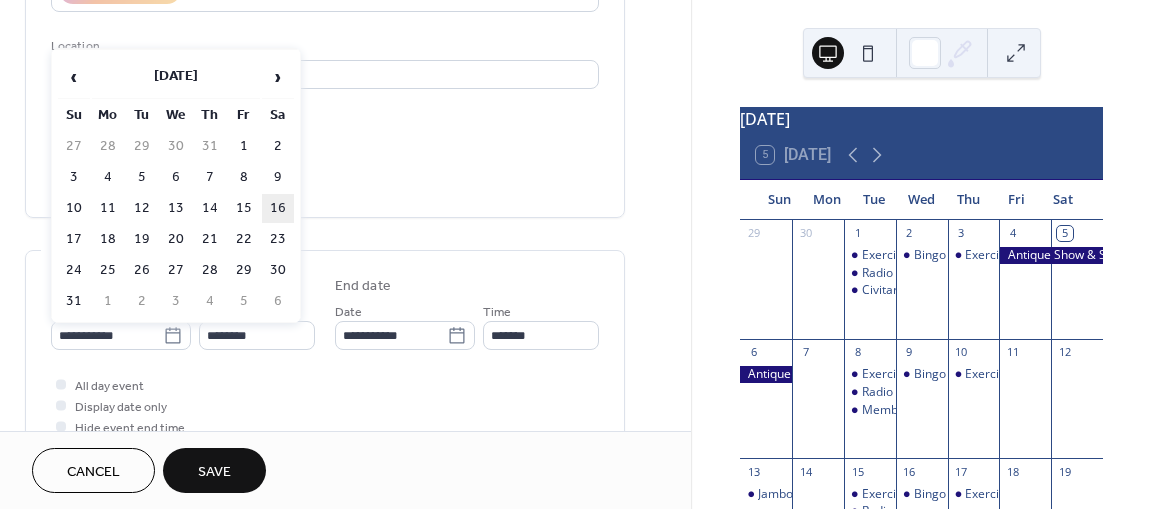 type on "**********" 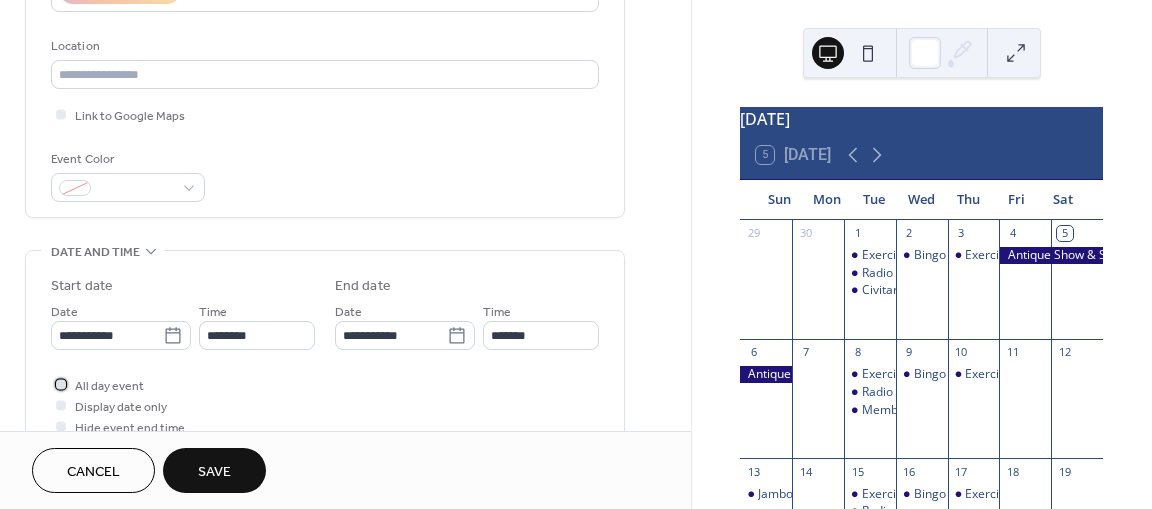 click on "All day event" at bounding box center (109, 386) 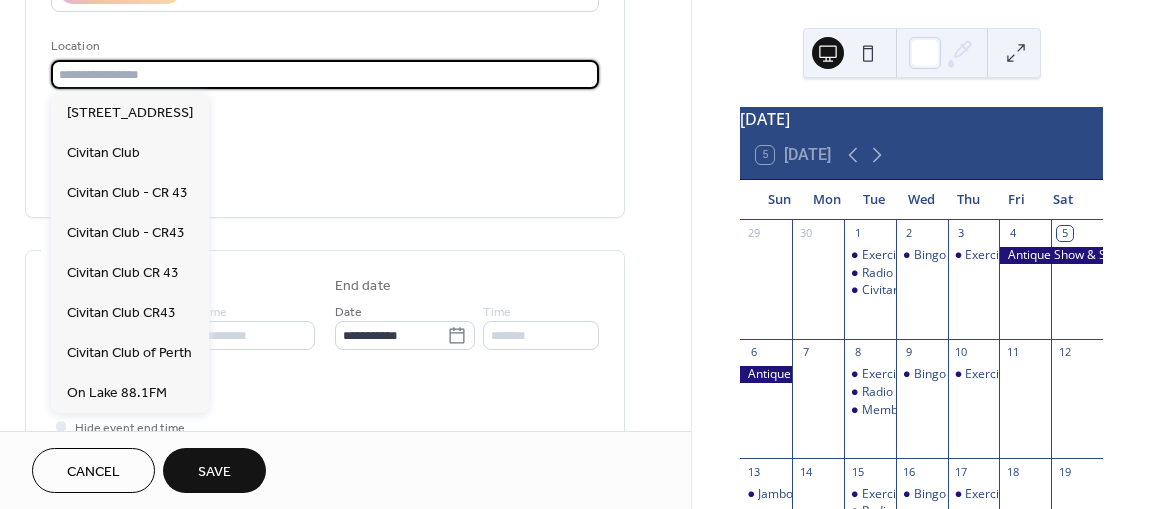 click at bounding box center [325, 74] 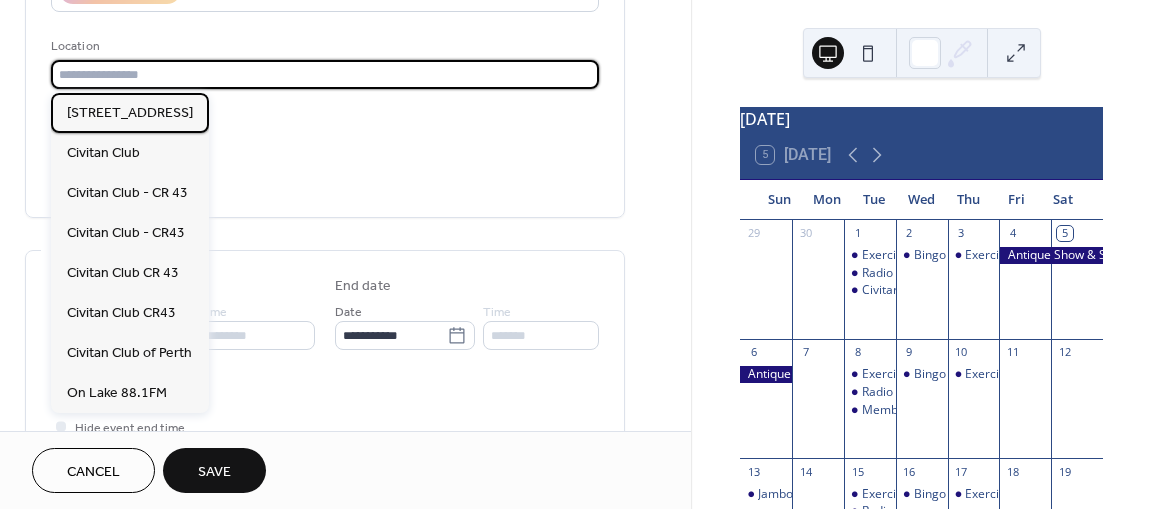 click on "6787 County Road 43, Perth, Ontario" at bounding box center [130, 112] 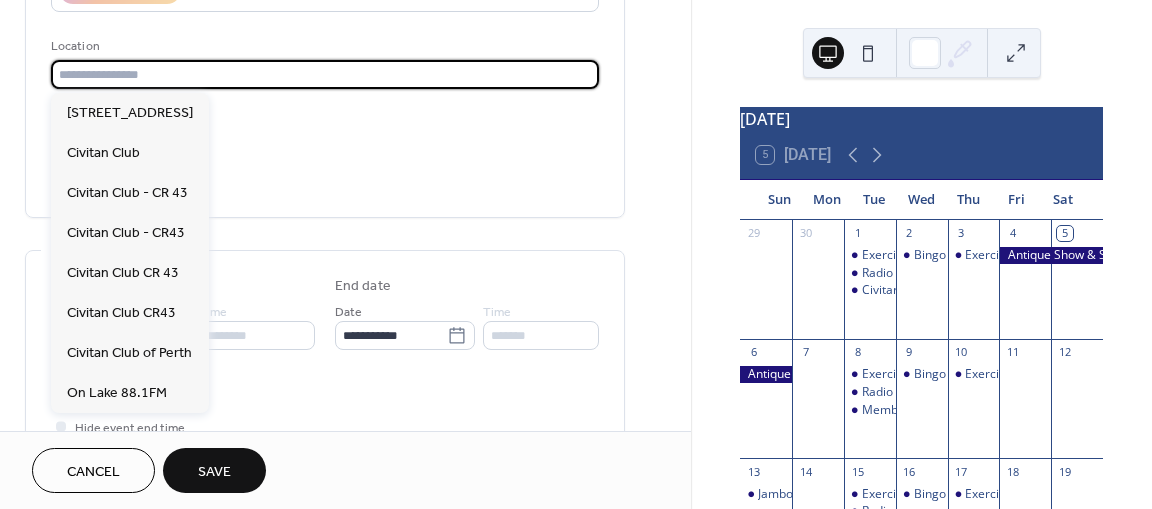 type on "**********" 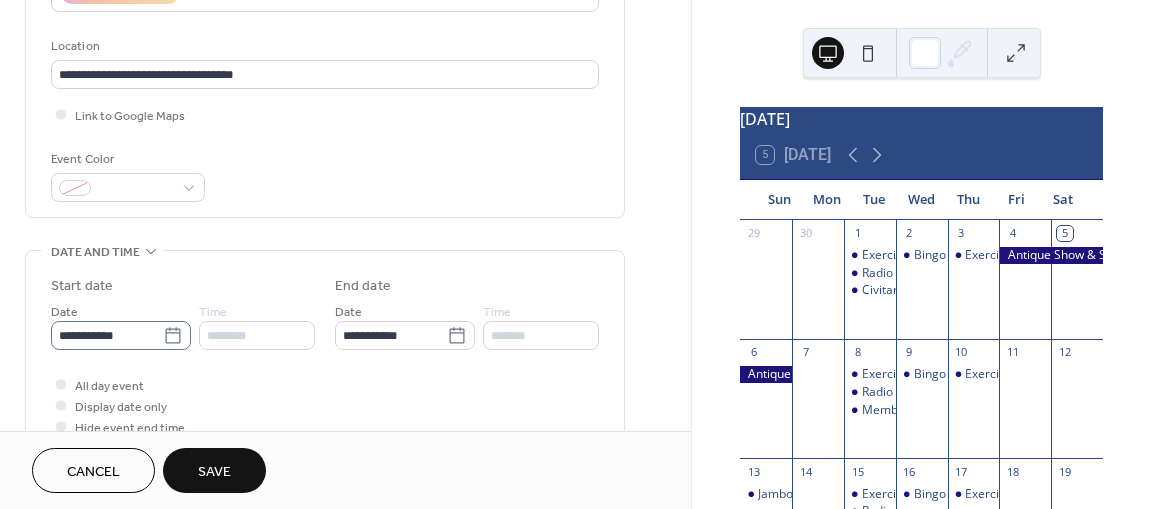 click 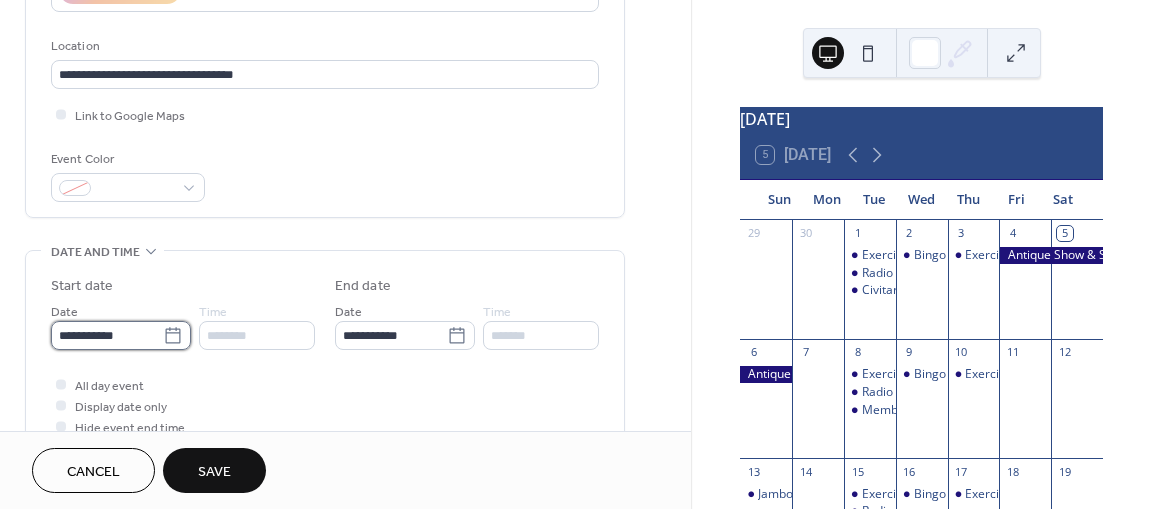 click on "**********" at bounding box center (107, 335) 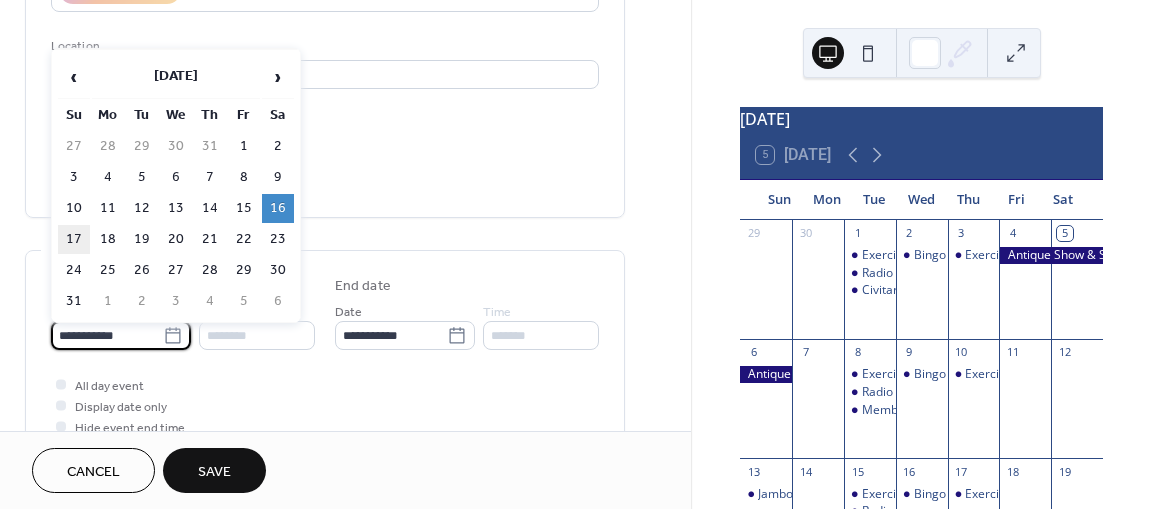 click on "17" at bounding box center [74, 239] 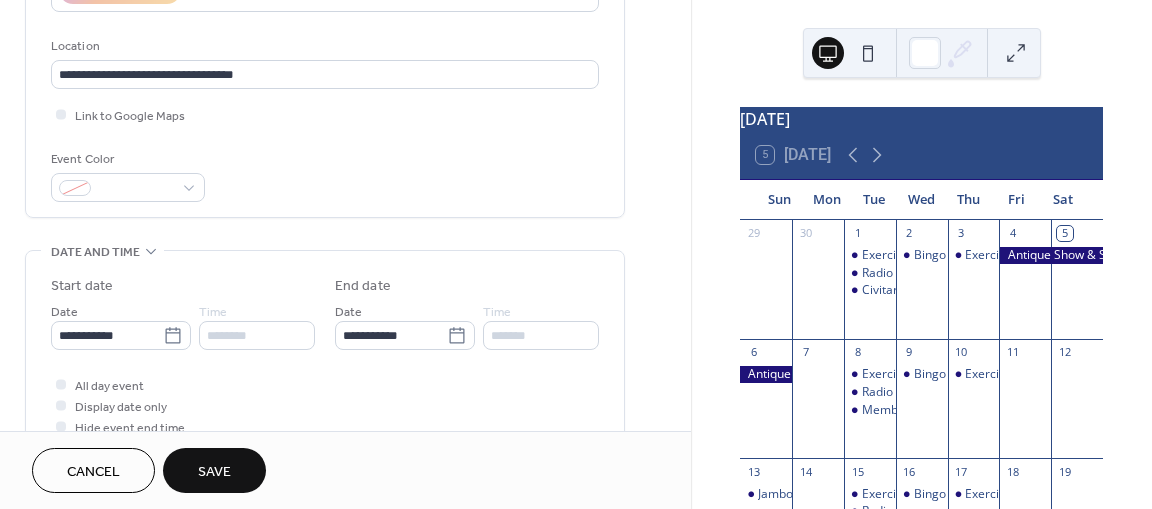 click on "Save" at bounding box center (214, 472) 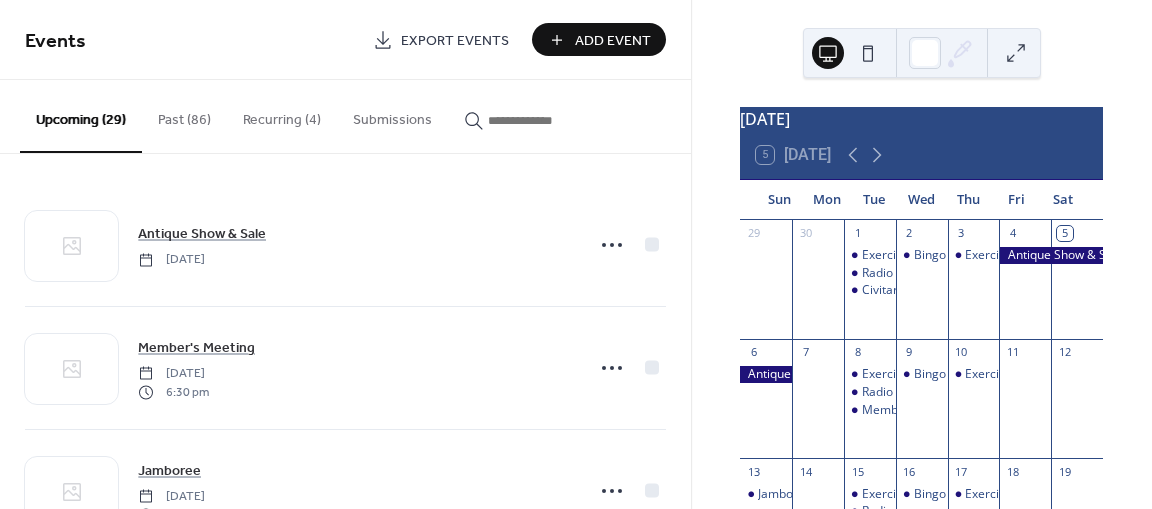 click on "Add Event" at bounding box center (613, 41) 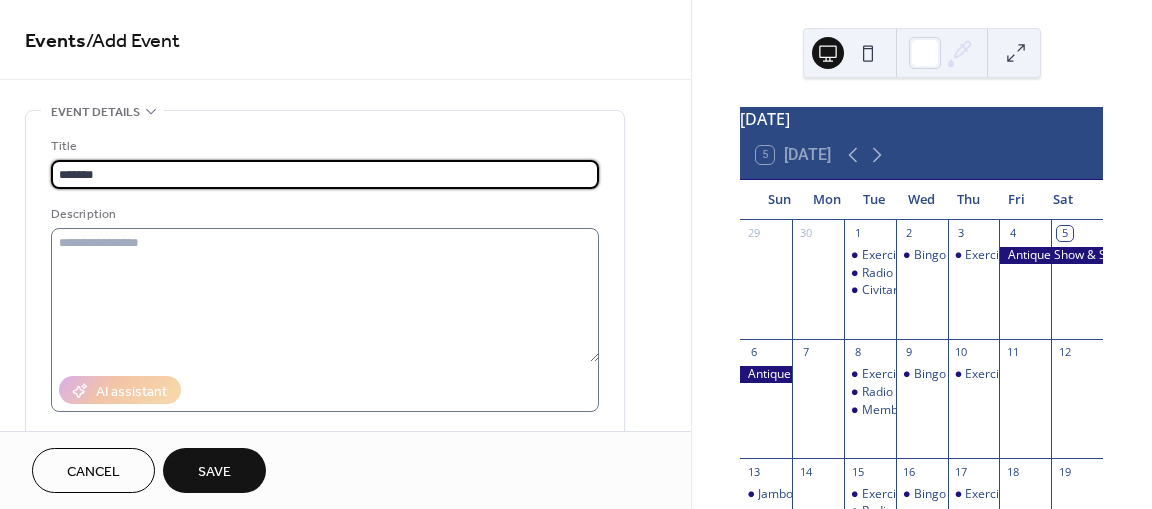 type on "*******" 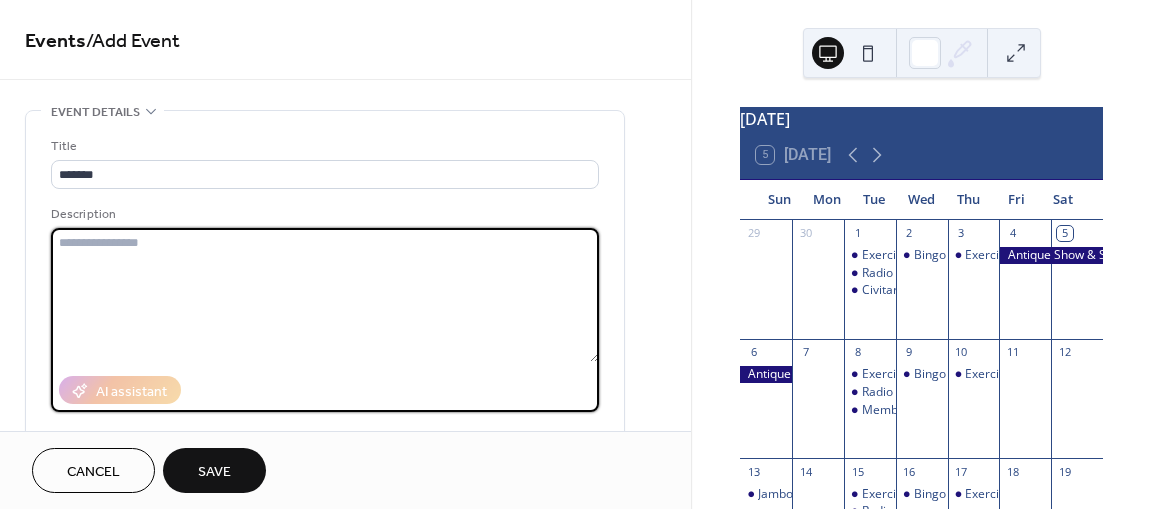 click at bounding box center (325, 295) 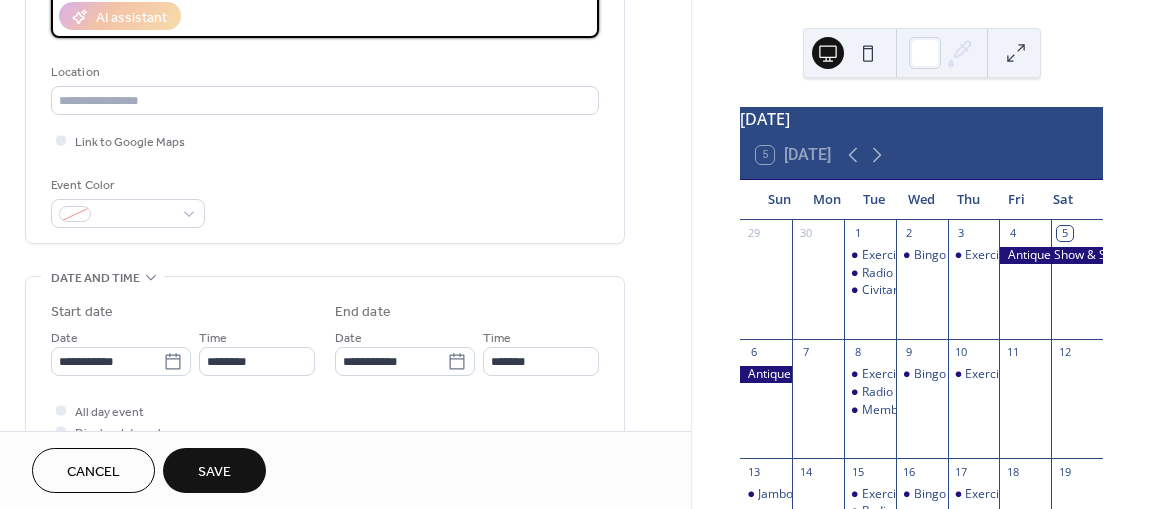 scroll, scrollTop: 400, scrollLeft: 0, axis: vertical 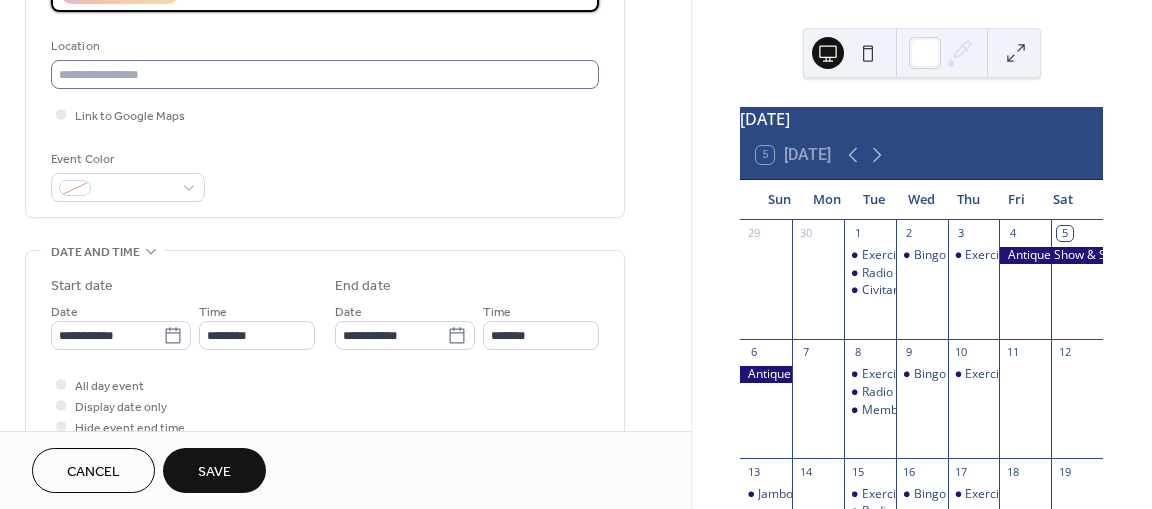 type on "*********" 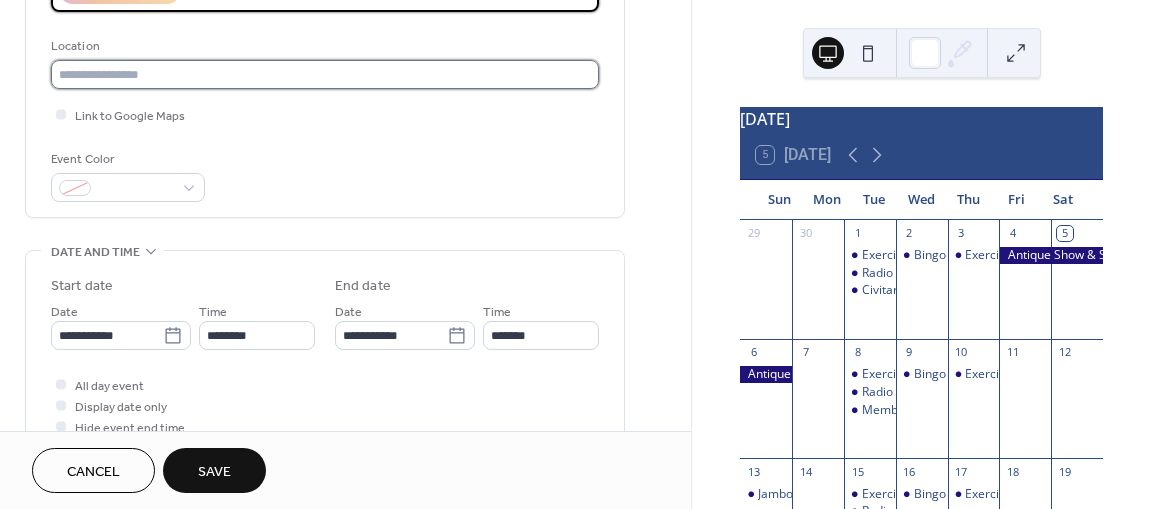 click at bounding box center (325, 74) 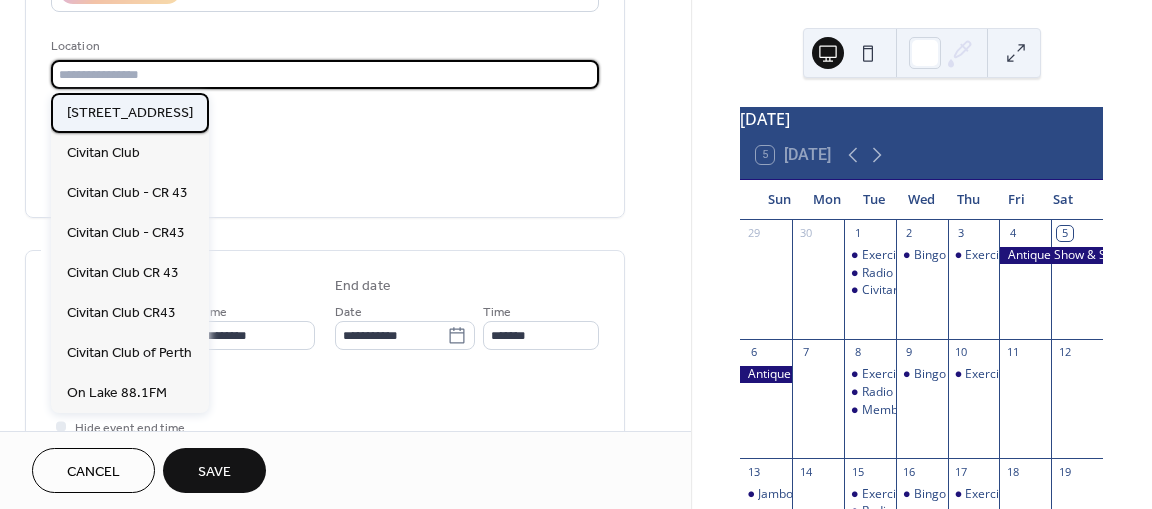 click on "6787 County Road 43, Perth, Ontario" at bounding box center (130, 112) 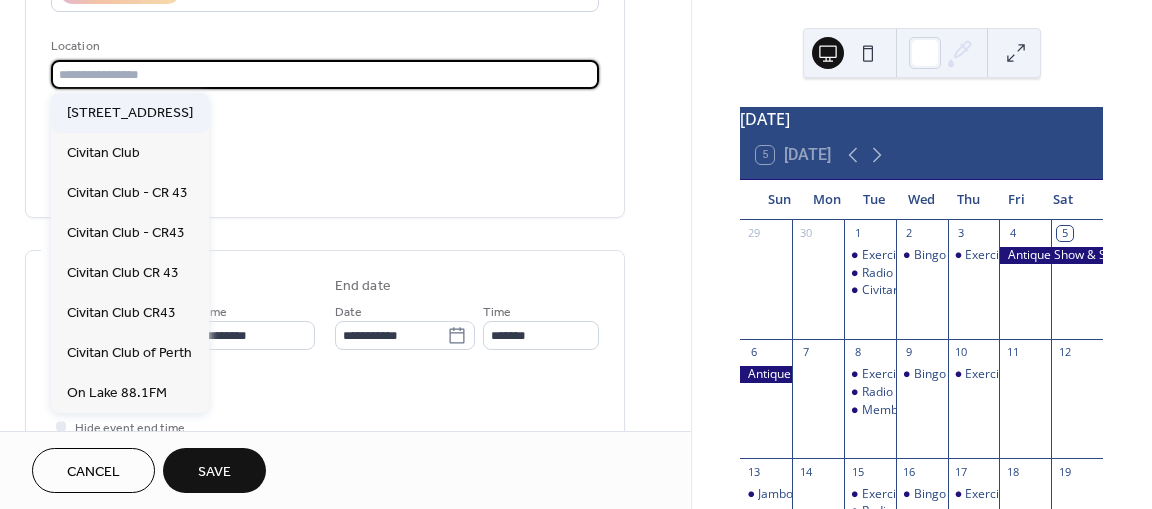 type on "**********" 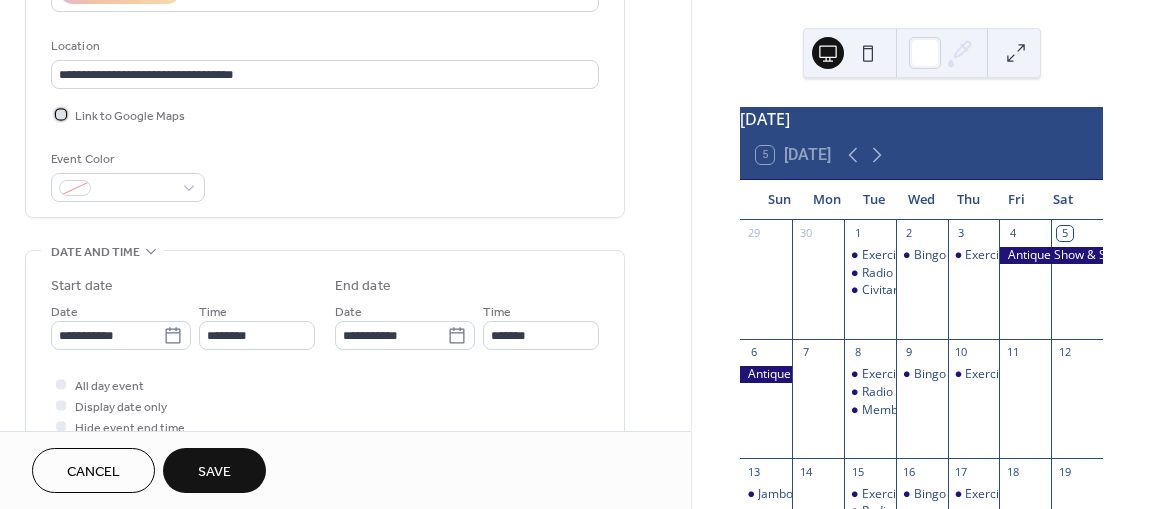 click on "Link to Google Maps" at bounding box center [130, 116] 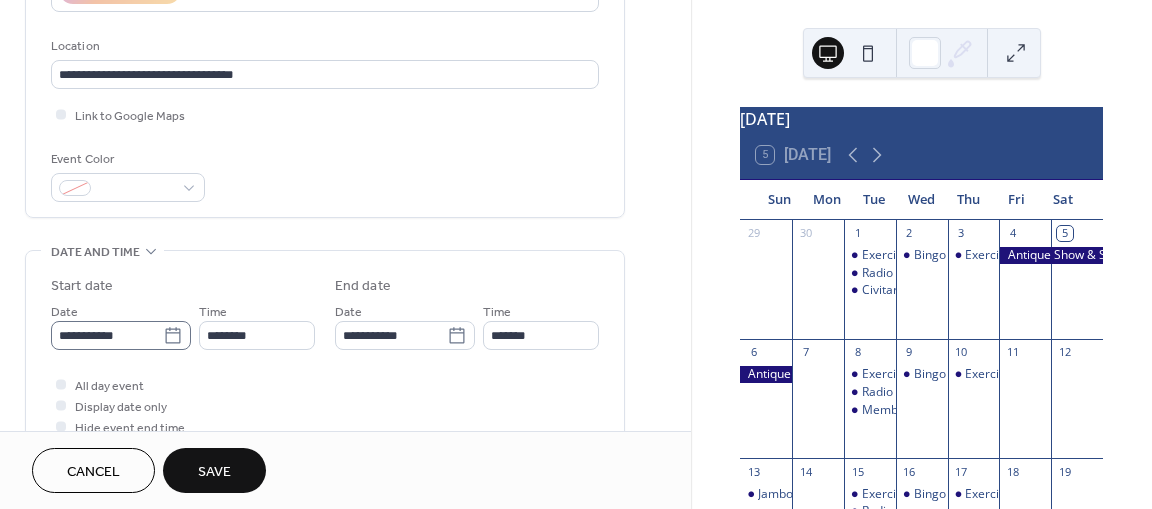 click 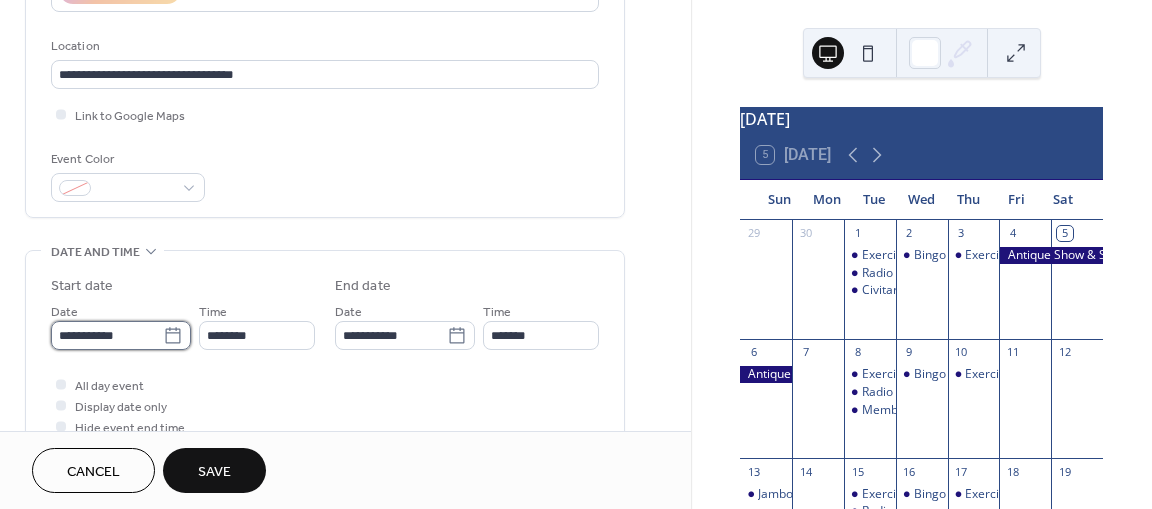 click on "**********" at bounding box center [107, 335] 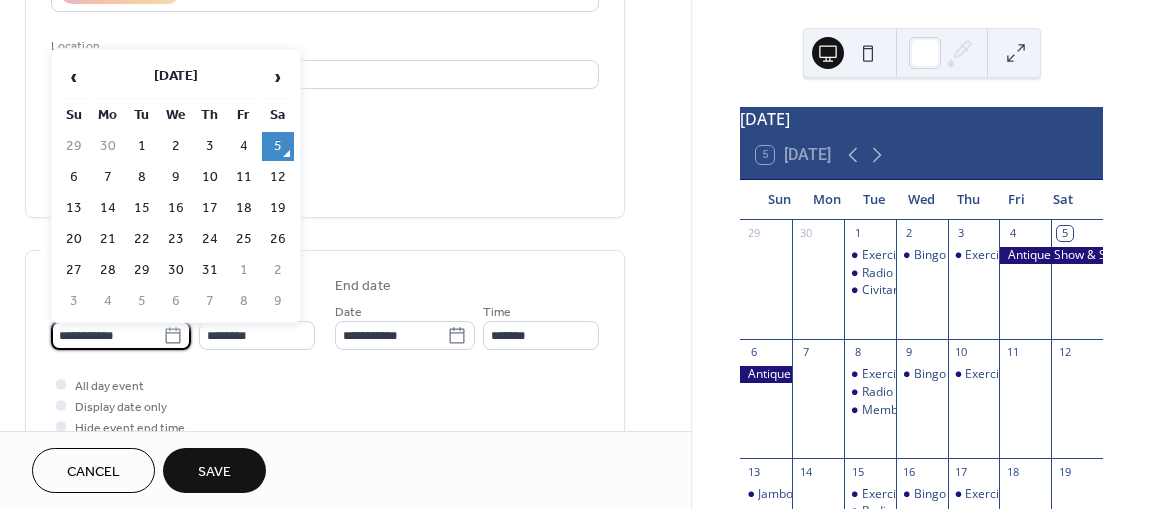 click 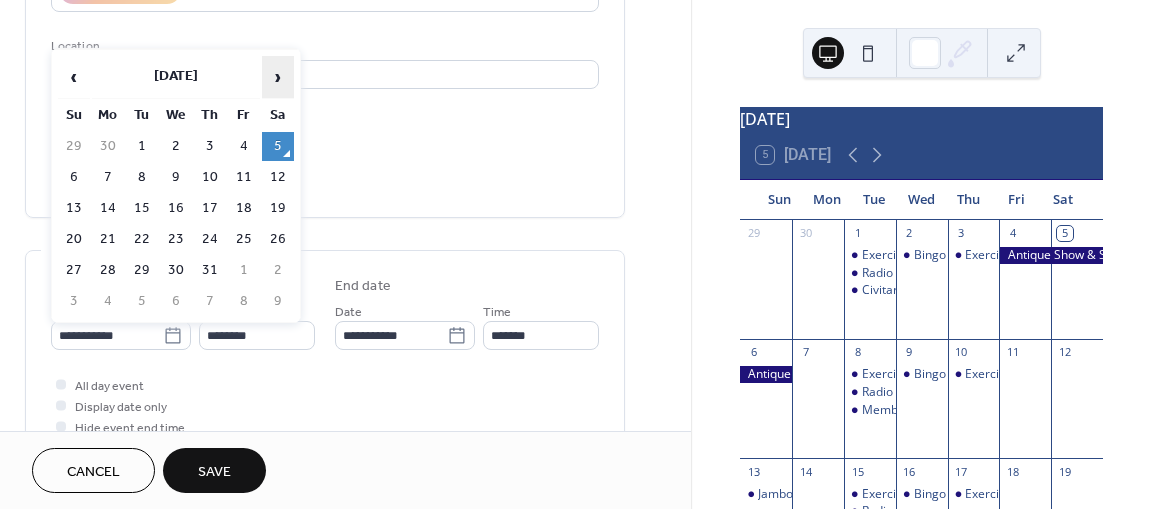 click on "›" at bounding box center [278, 77] 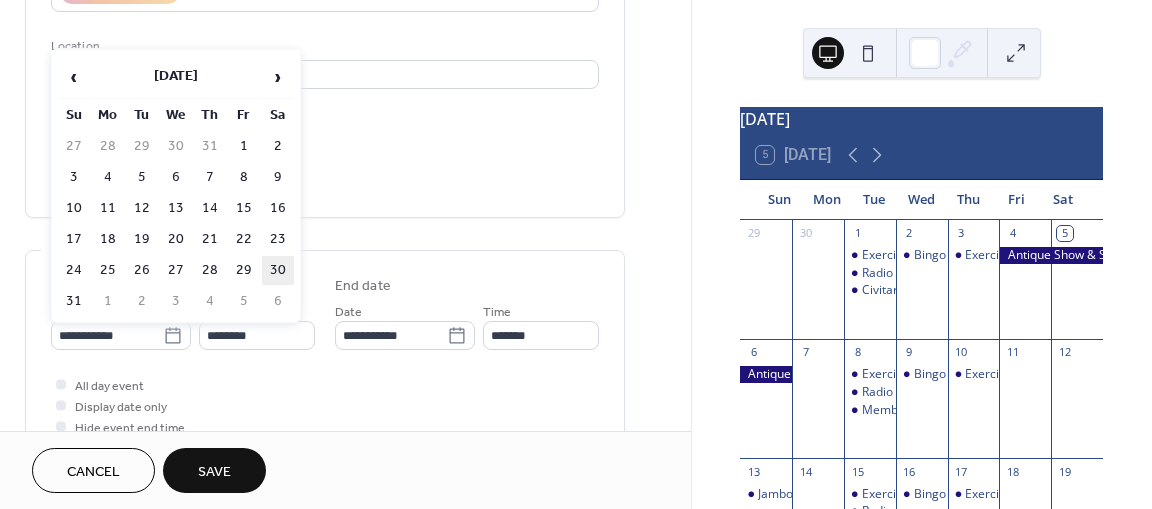 click on "30" at bounding box center (278, 270) 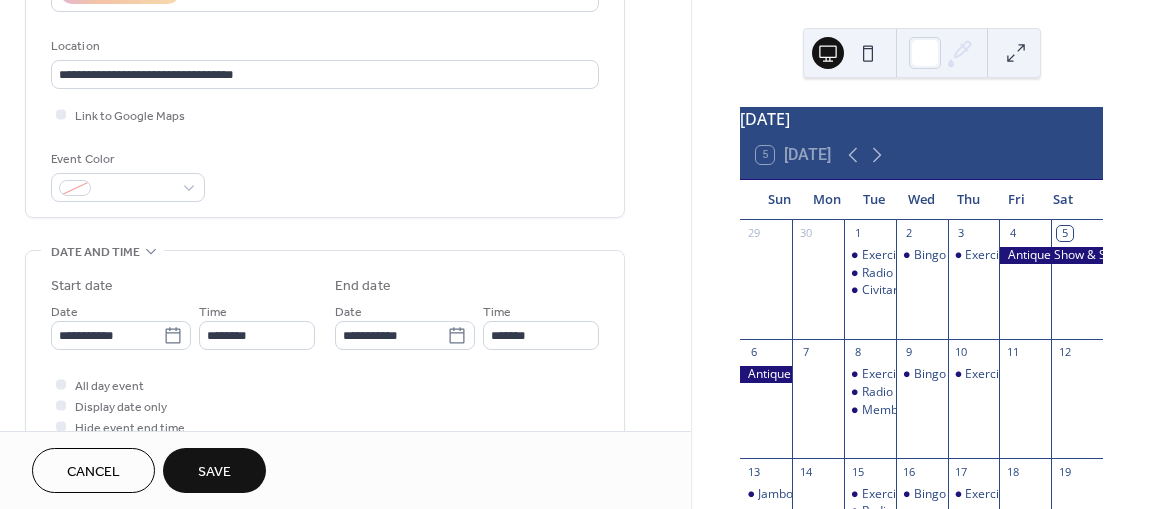 type on "**********" 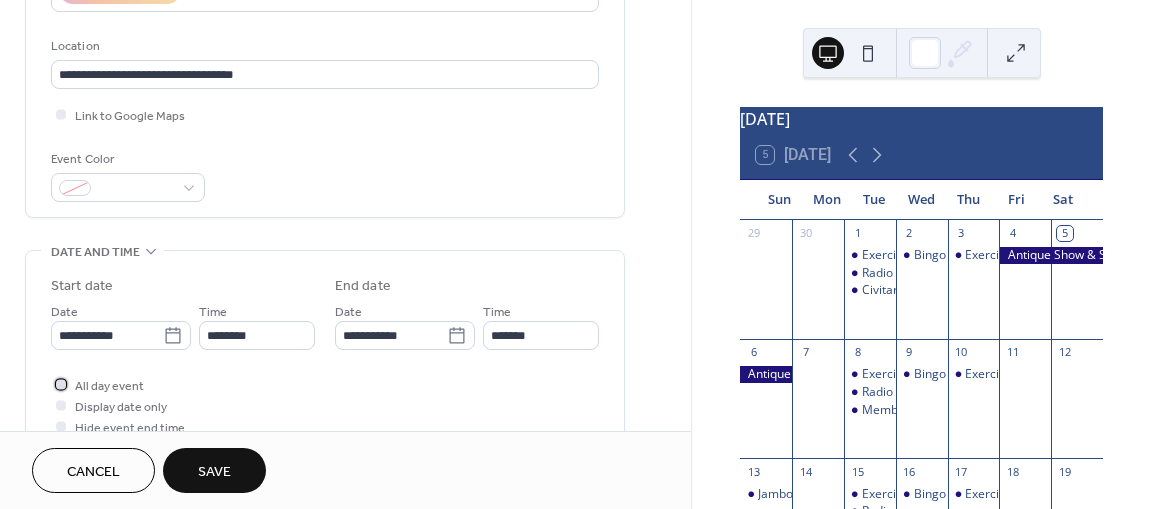 click on "All day event" at bounding box center [109, 386] 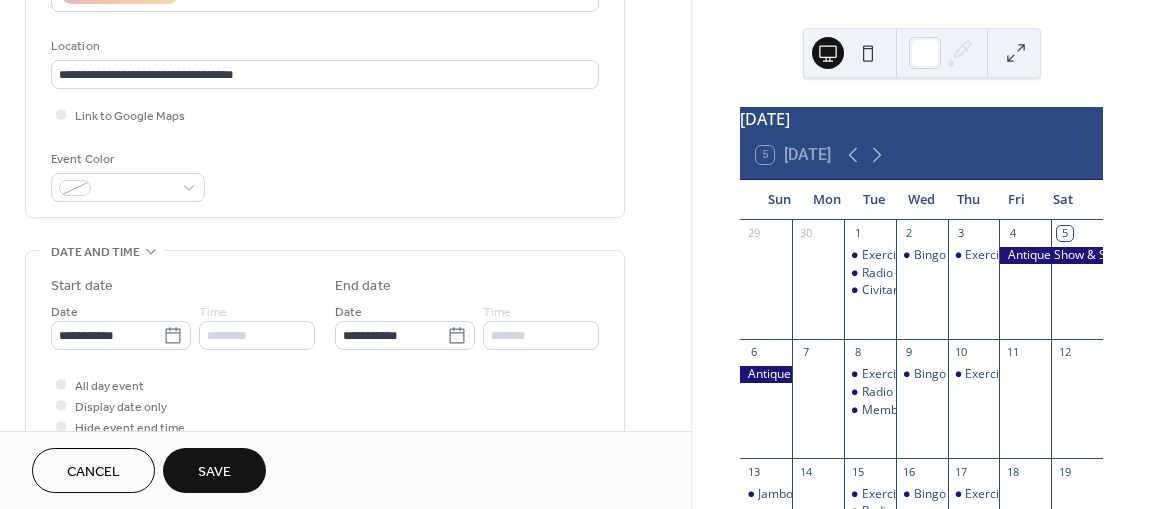 click on "Save" at bounding box center (214, 472) 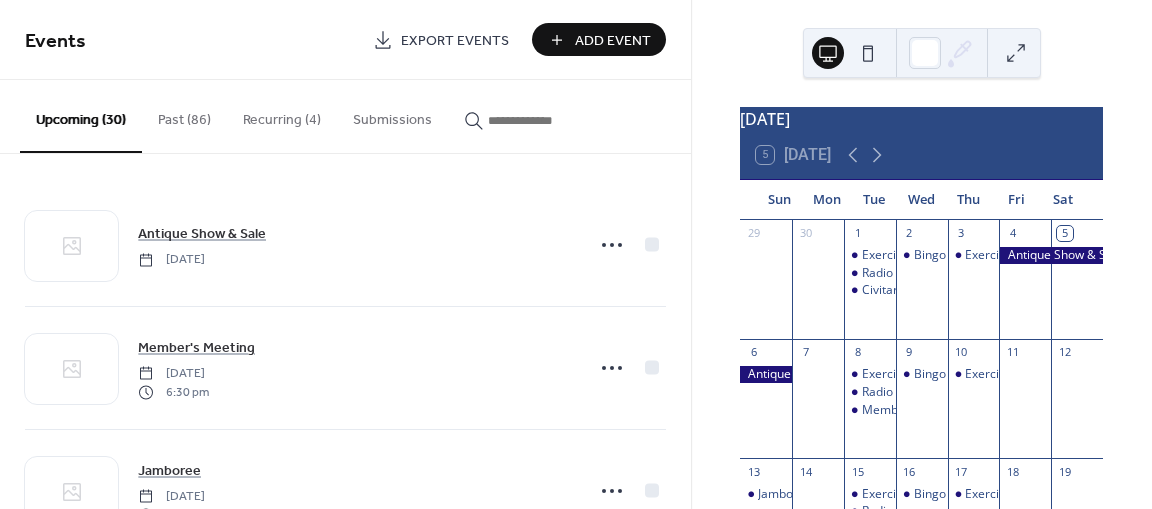 click on "Add Event" at bounding box center [613, 41] 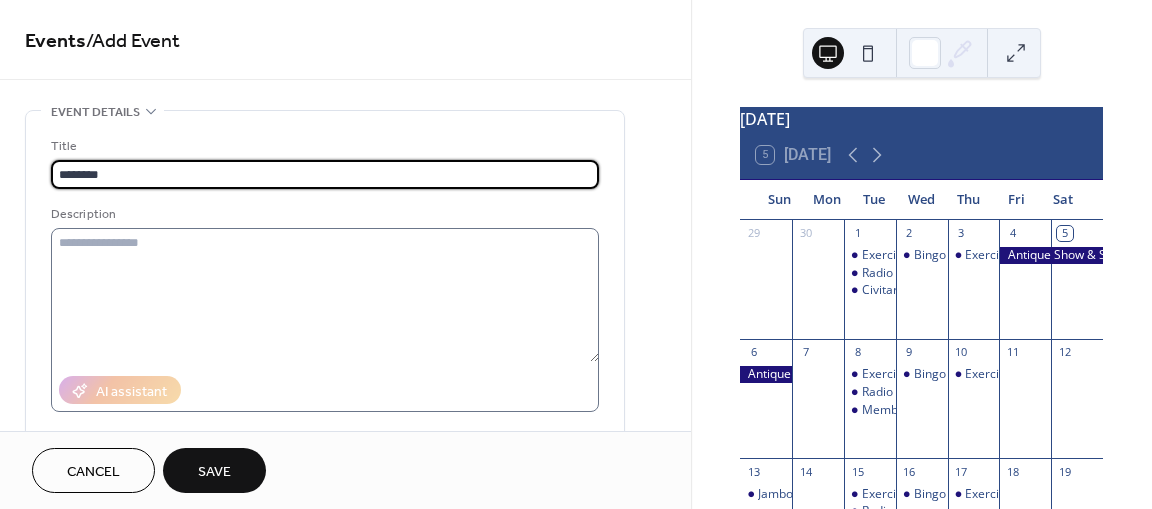 type on "********" 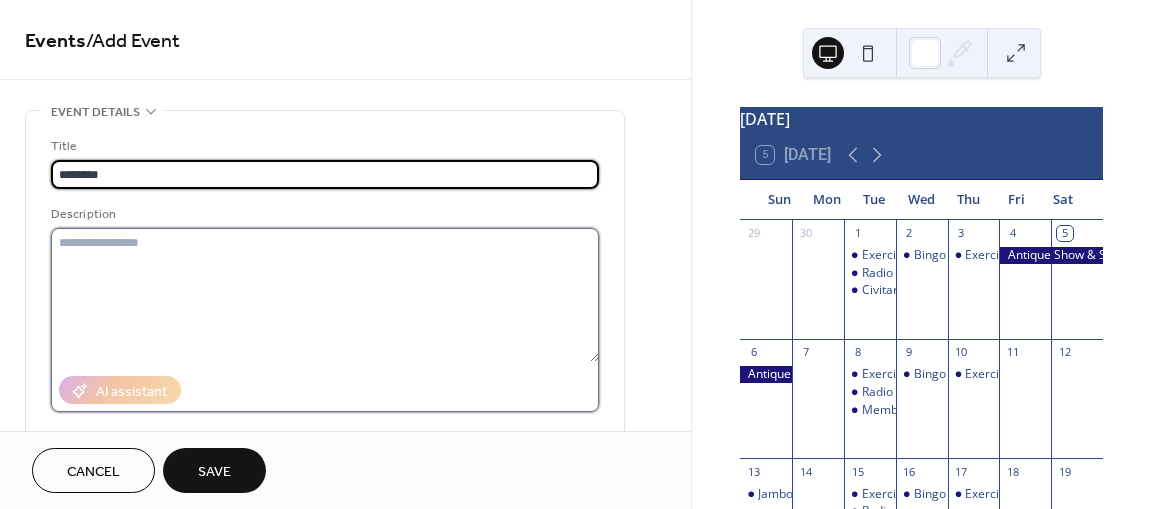 click at bounding box center (325, 295) 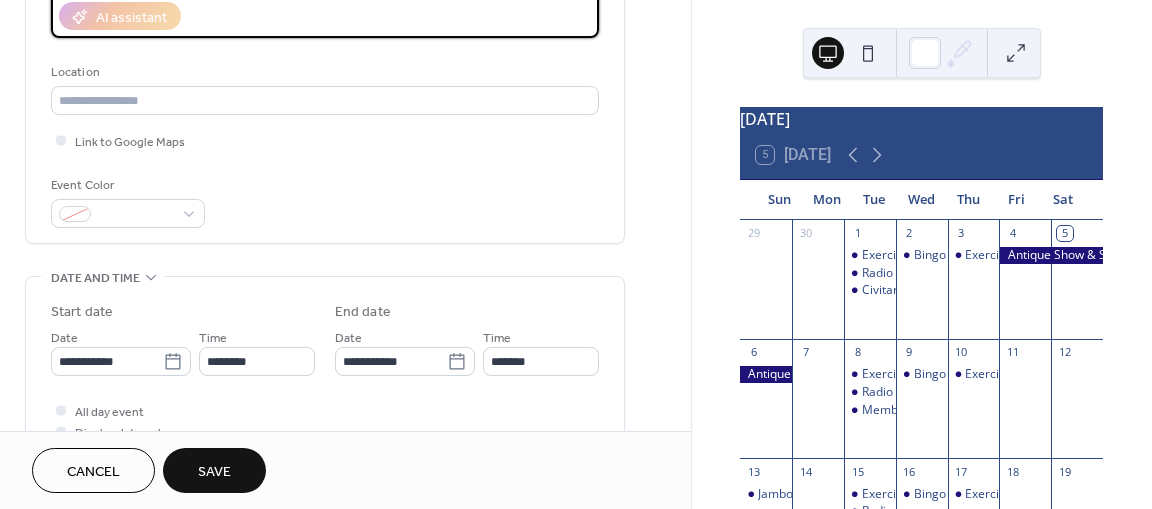 scroll, scrollTop: 400, scrollLeft: 0, axis: vertical 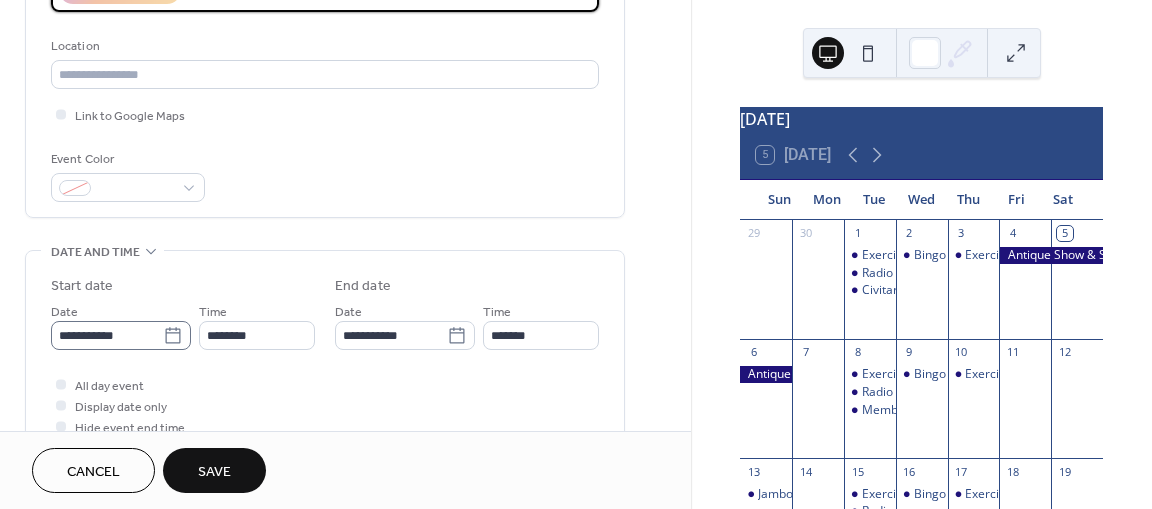 type on "*********" 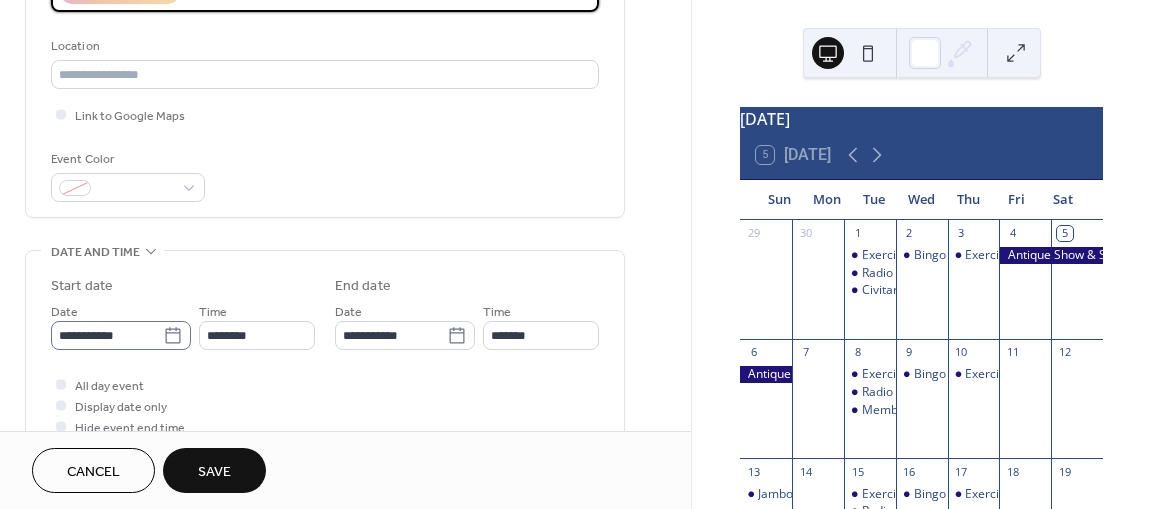 click 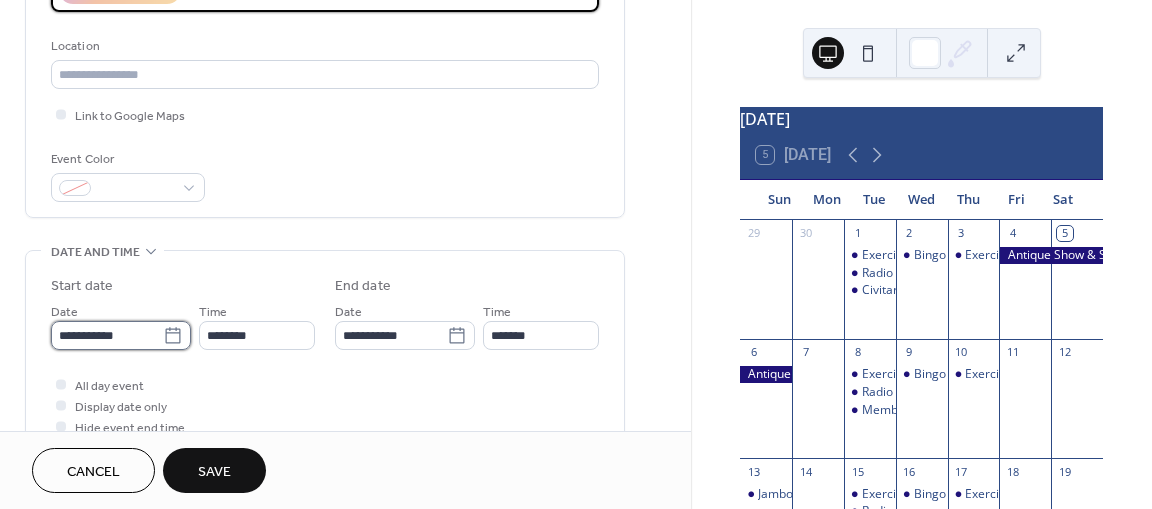 click on "**********" at bounding box center (107, 335) 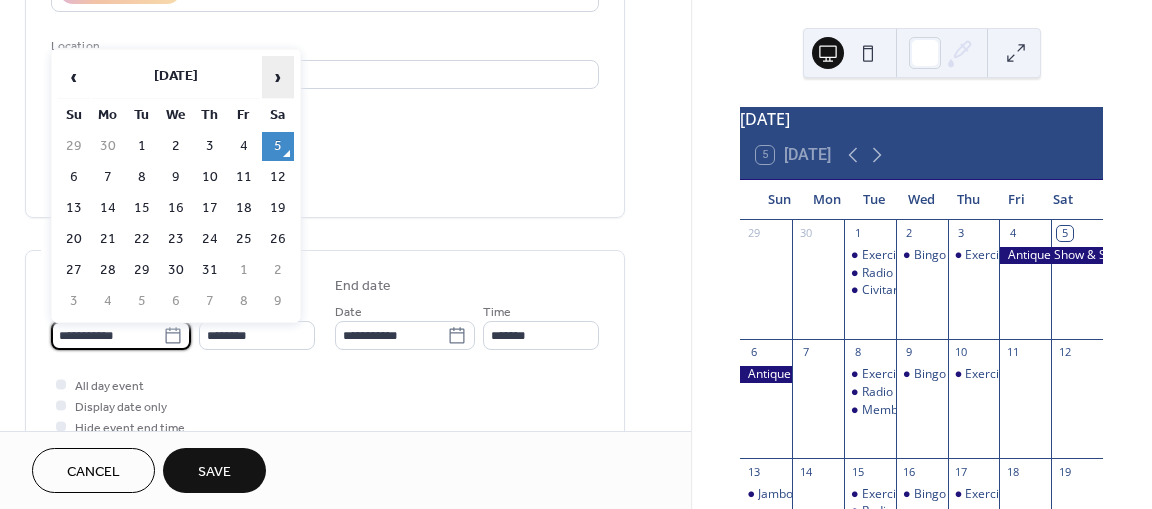 click on "›" at bounding box center (278, 77) 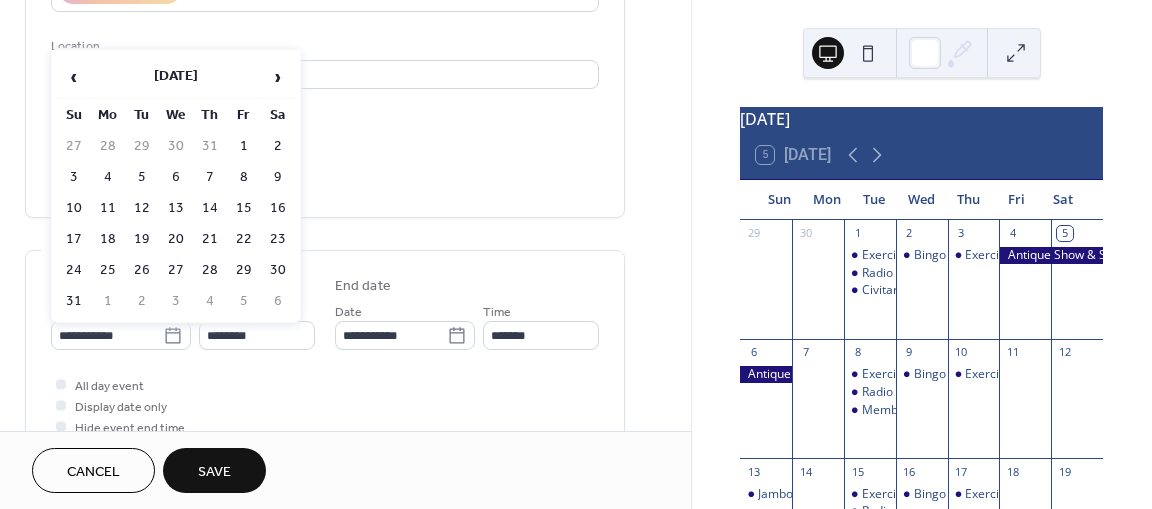 click on "30" at bounding box center [278, 270] 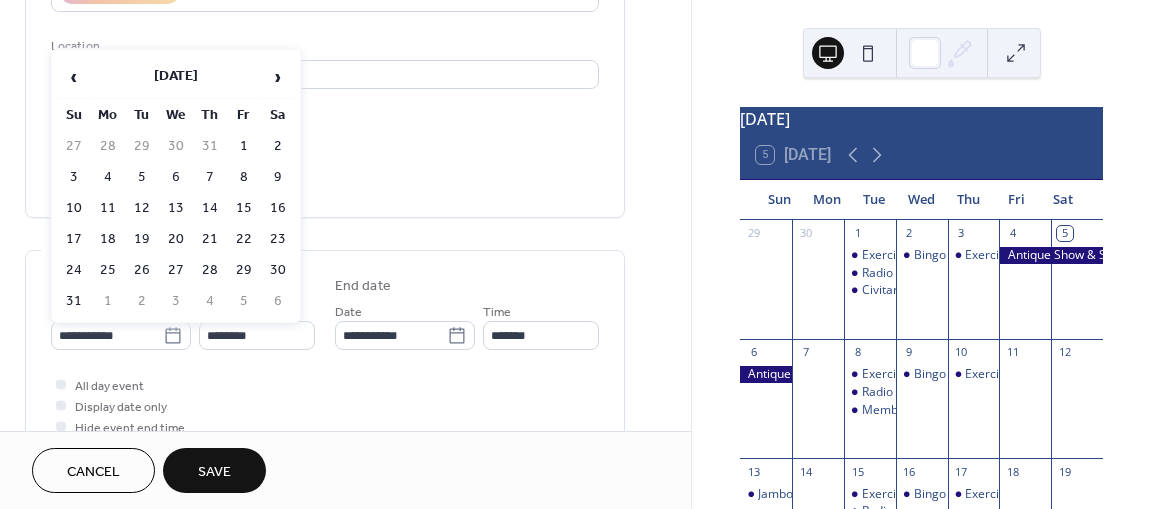type on "**********" 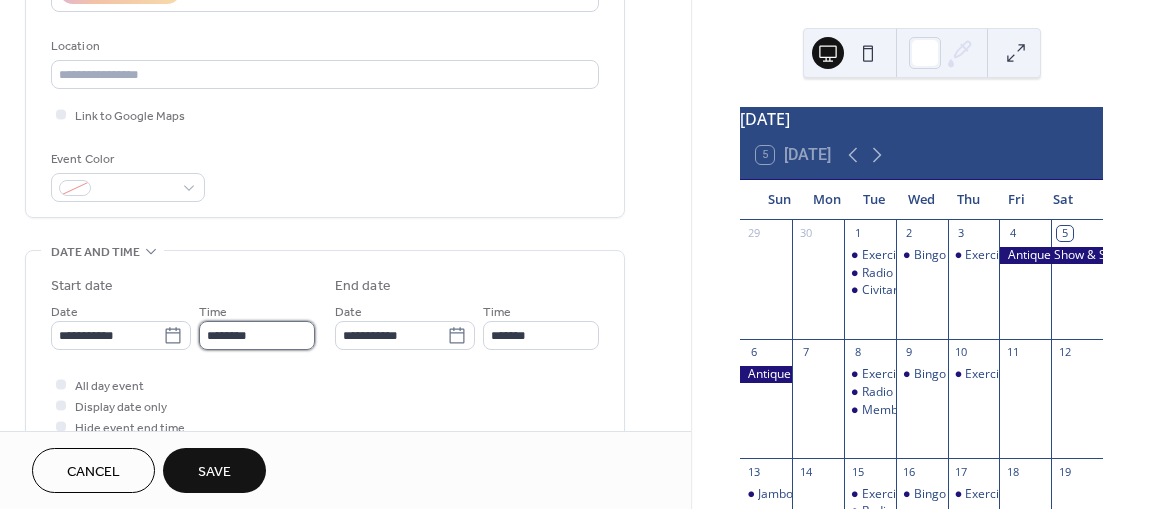 click on "********" at bounding box center [257, 335] 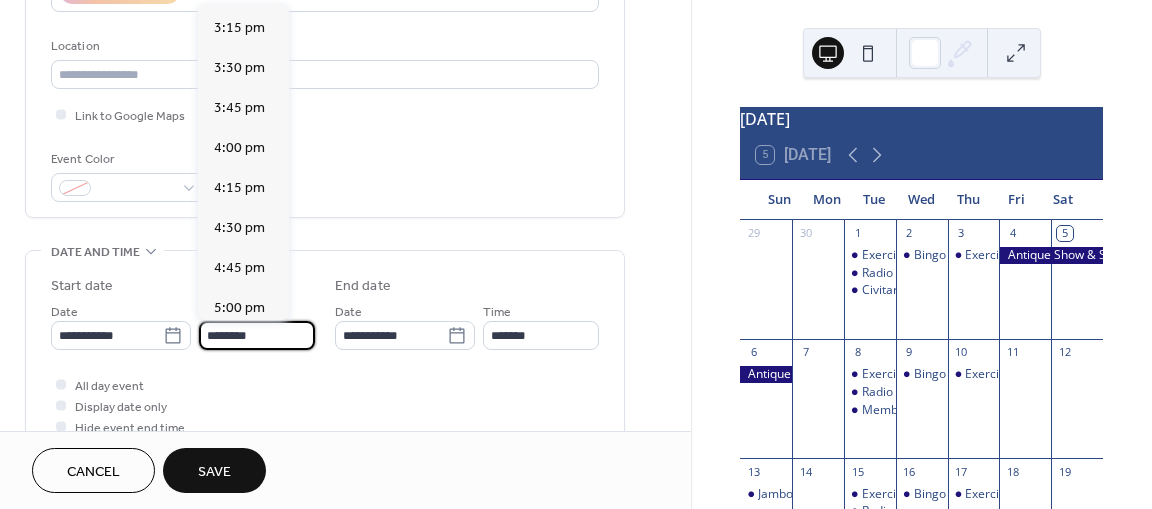 scroll, scrollTop: 2536, scrollLeft: 0, axis: vertical 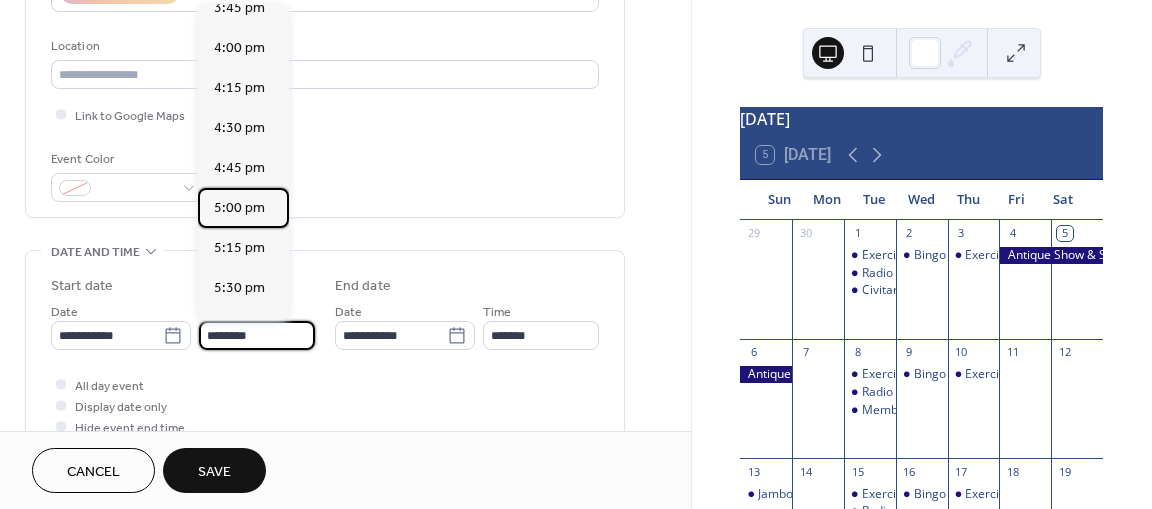 click on "5:00 pm" at bounding box center [239, 208] 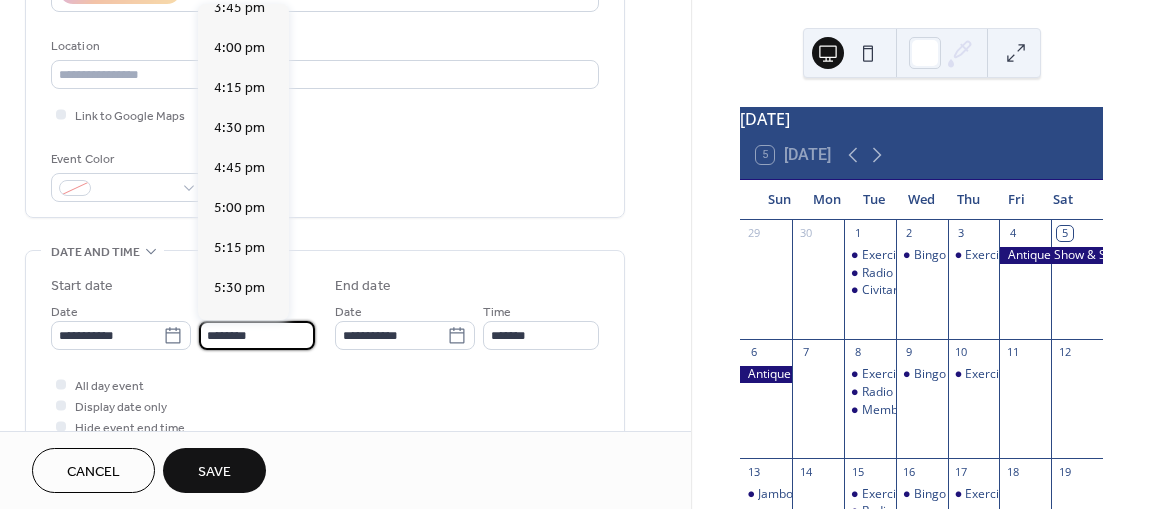 type on "*******" 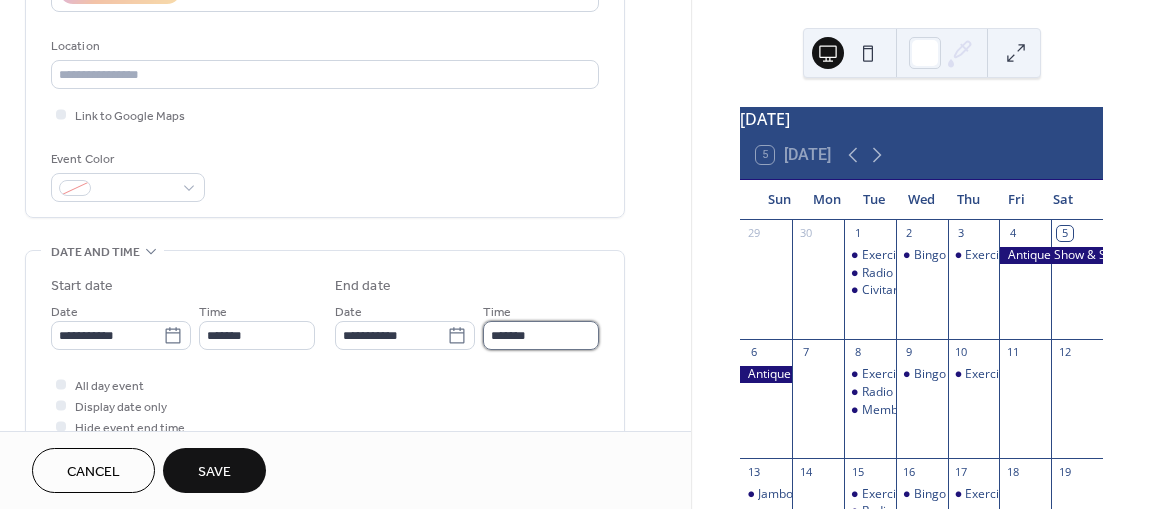click on "*******" at bounding box center (541, 335) 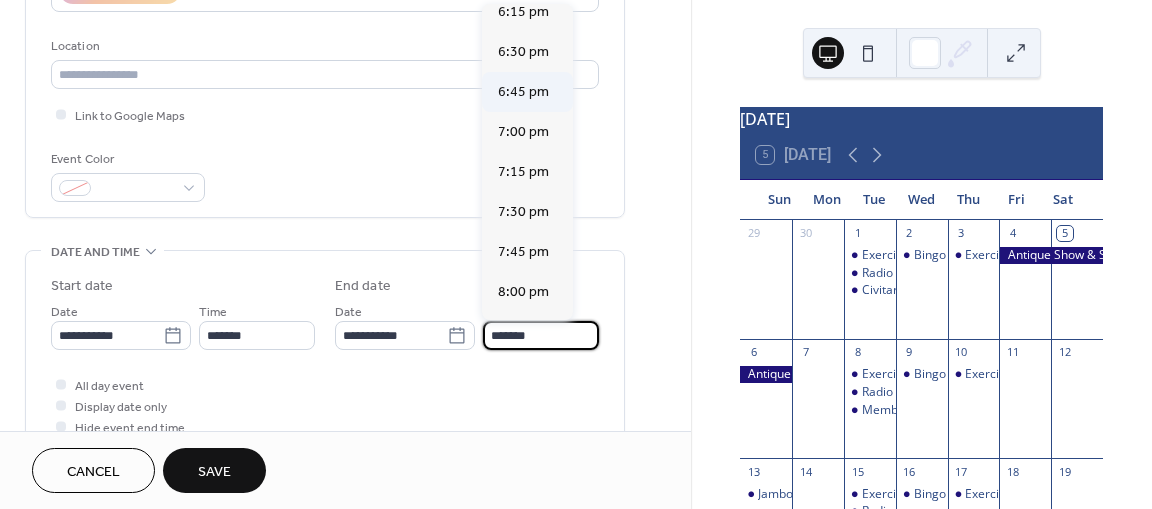 scroll, scrollTop: 200, scrollLeft: 0, axis: vertical 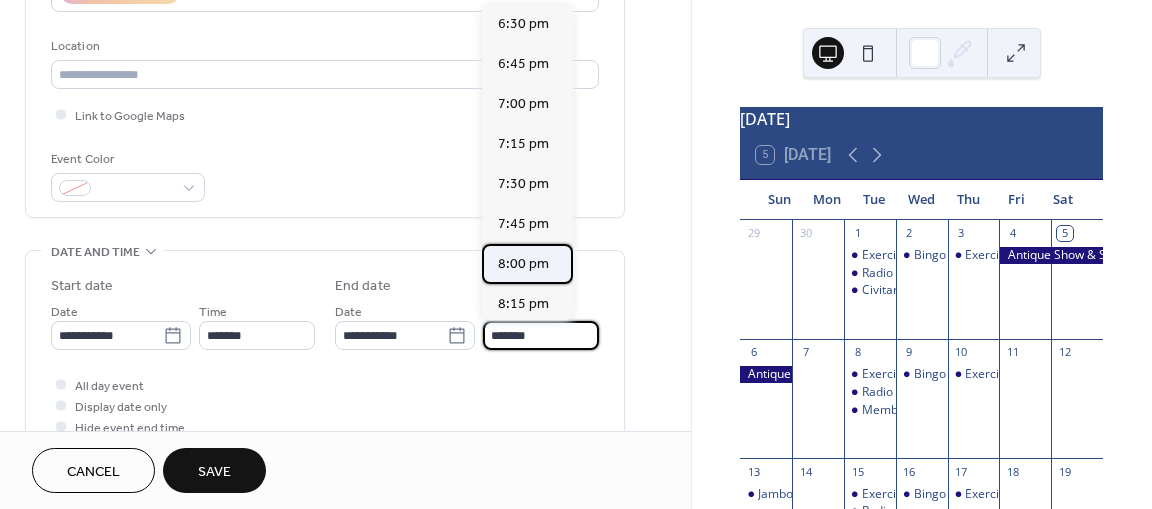 click on "8:00 pm" at bounding box center [523, 264] 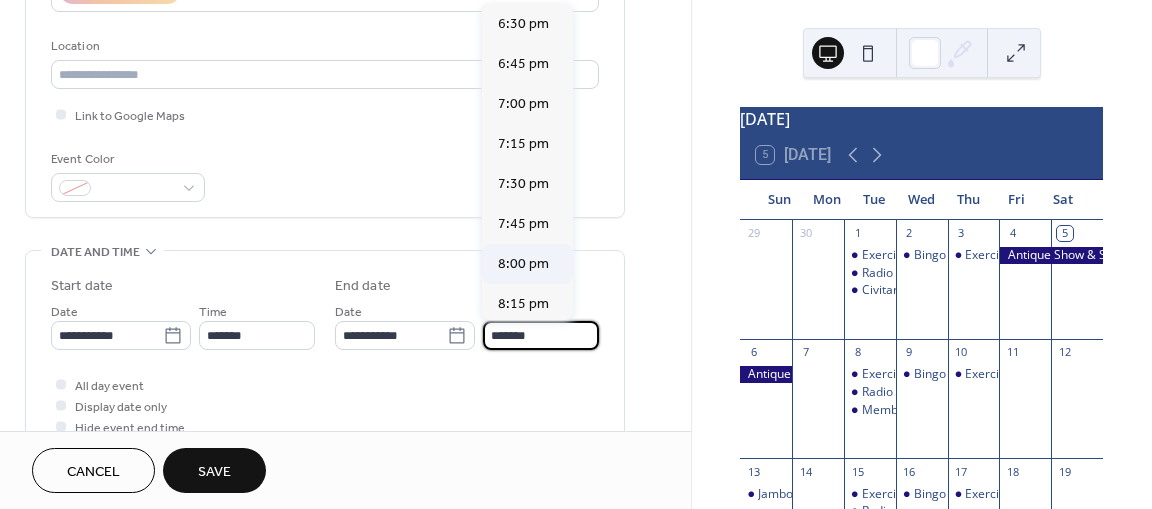 type on "*******" 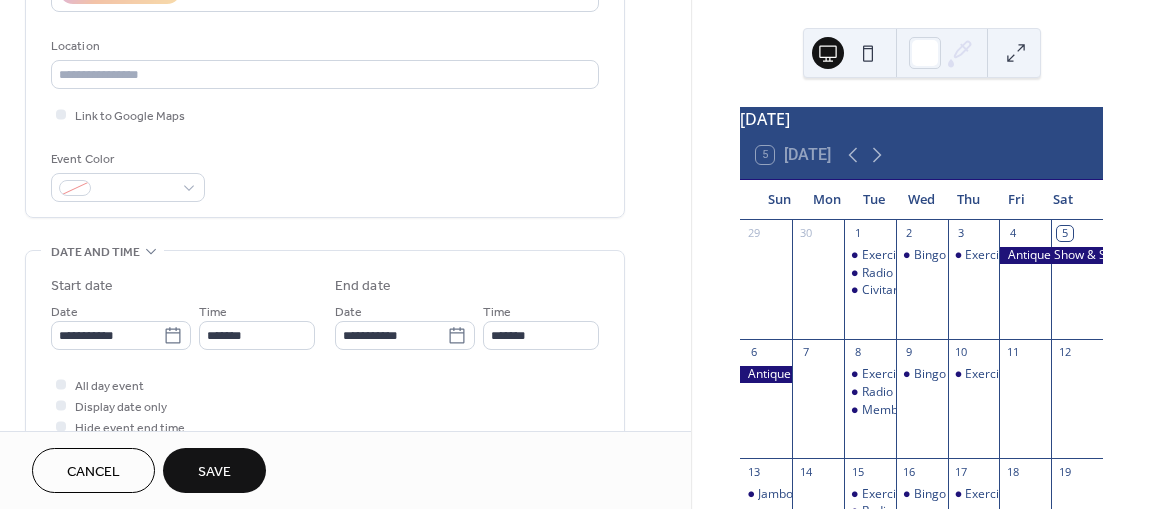 click on "Save" at bounding box center [214, 472] 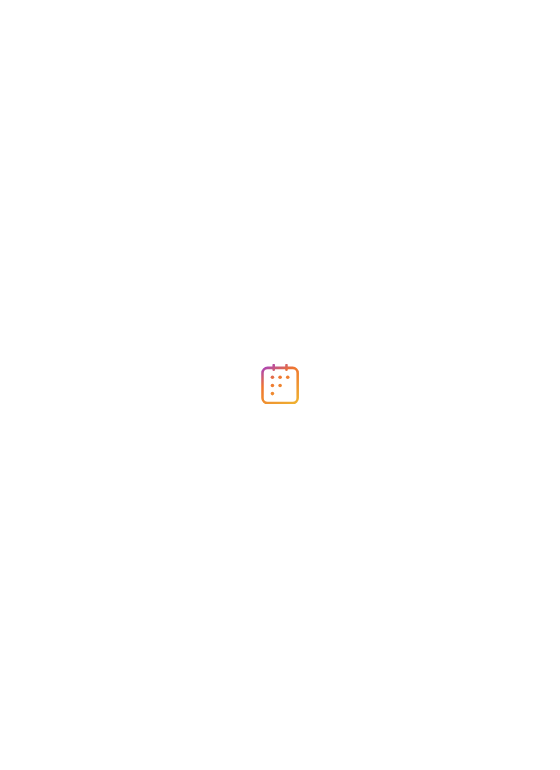 scroll, scrollTop: 0, scrollLeft: 0, axis: both 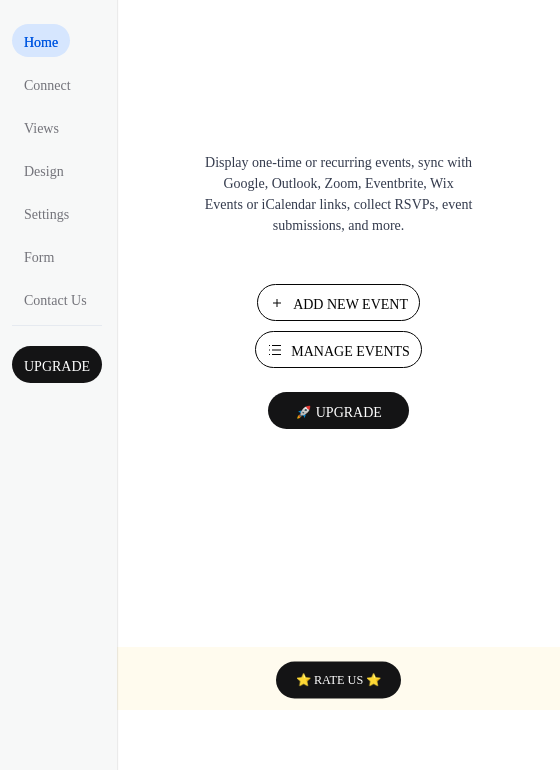 click on "Manage Events" at bounding box center [350, 351] 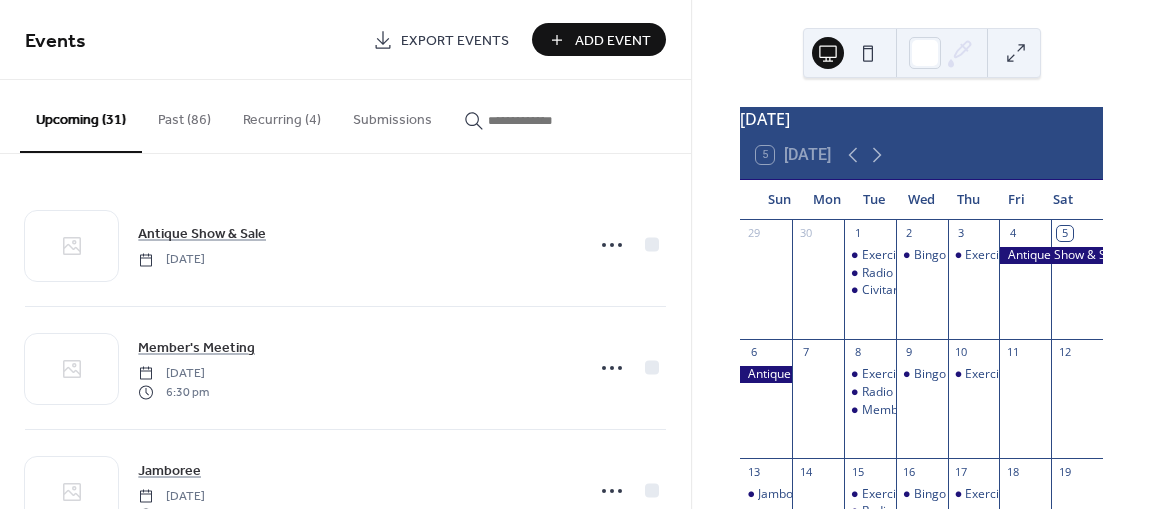 scroll, scrollTop: 0, scrollLeft: 0, axis: both 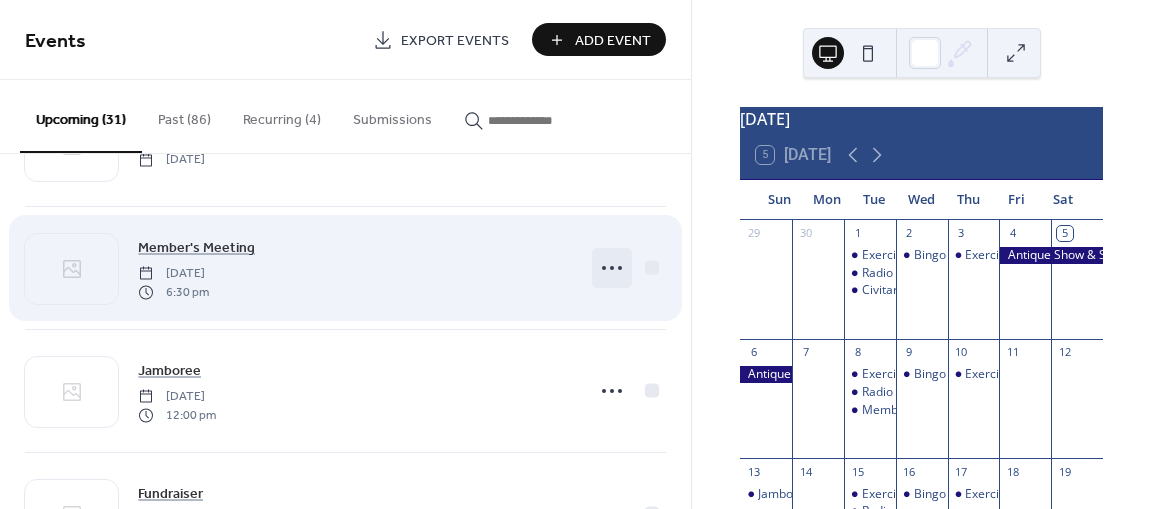 click 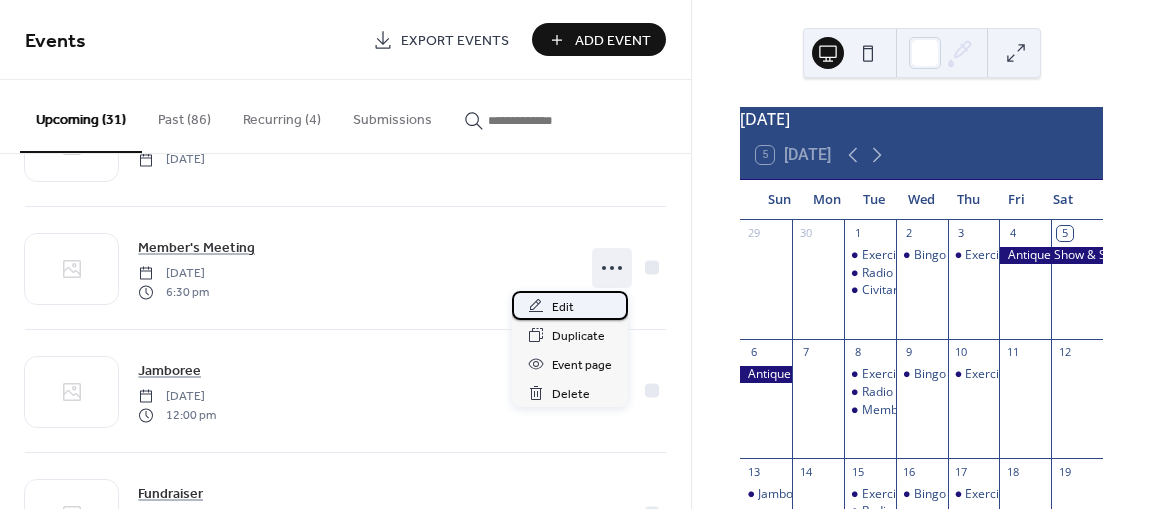 click on "Edit" at bounding box center [563, 307] 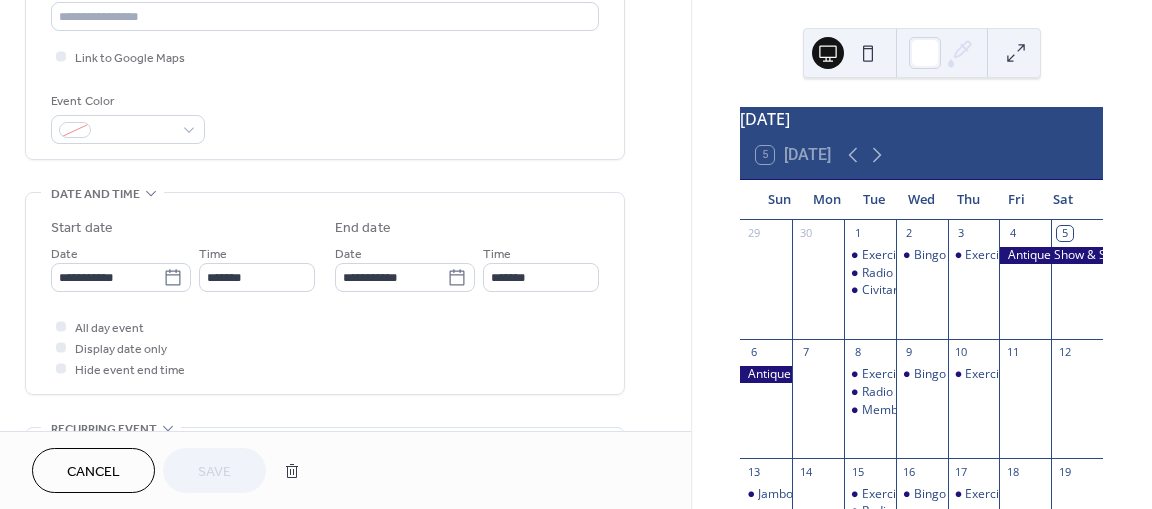 scroll, scrollTop: 500, scrollLeft: 0, axis: vertical 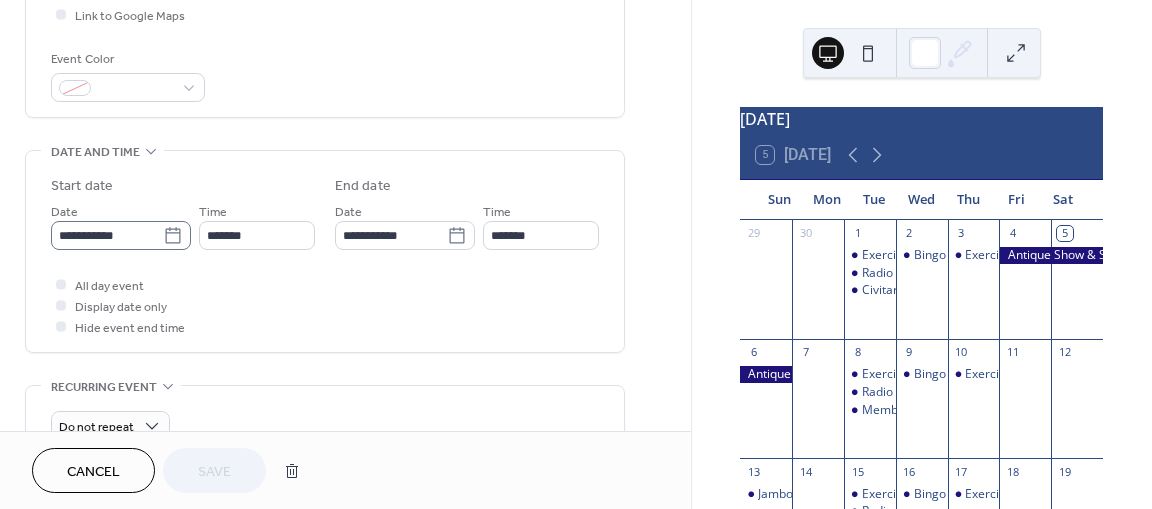 click 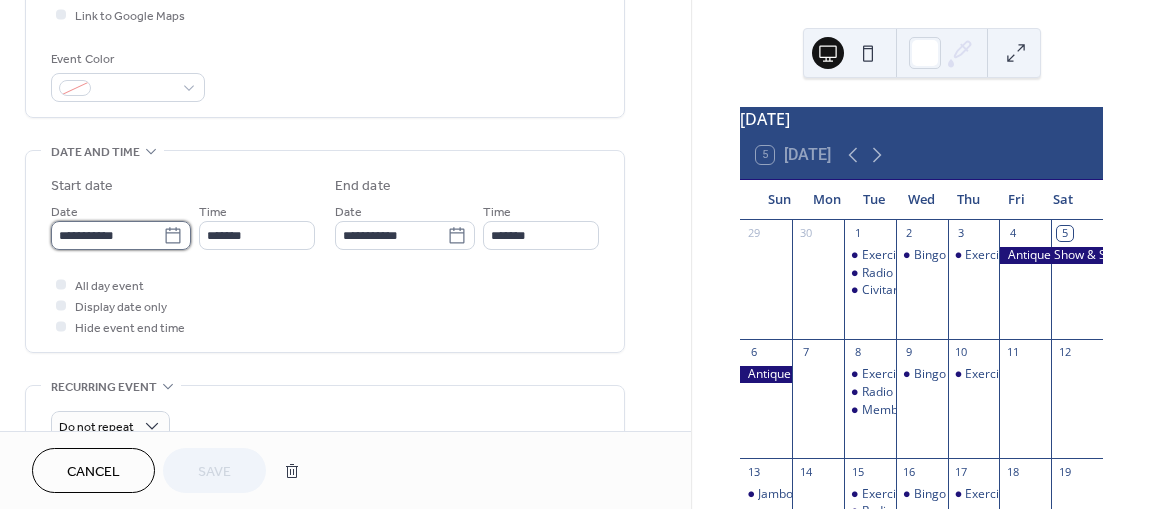 click on "**********" at bounding box center [107, 235] 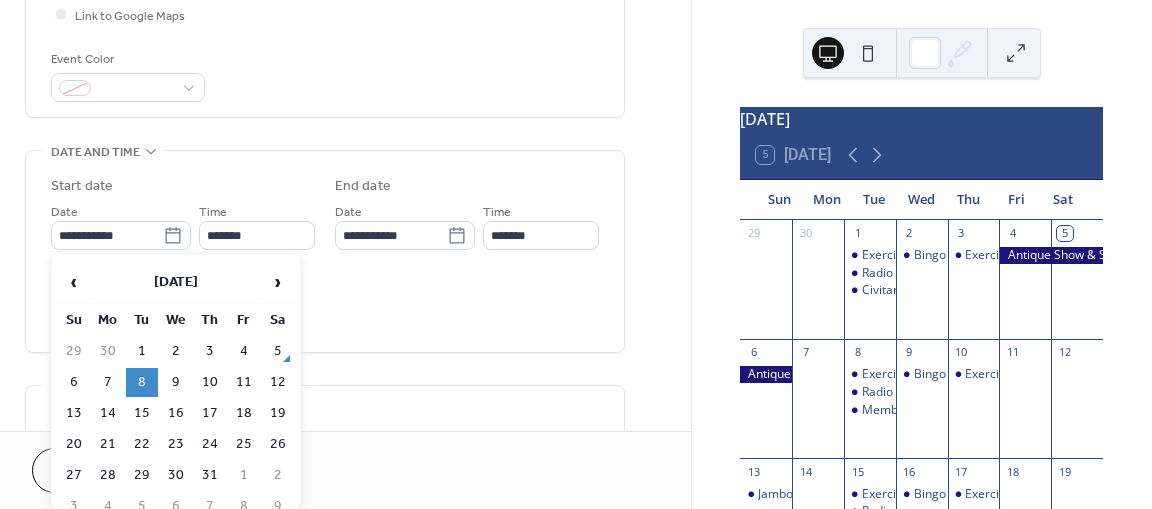 click on "15" at bounding box center [142, 413] 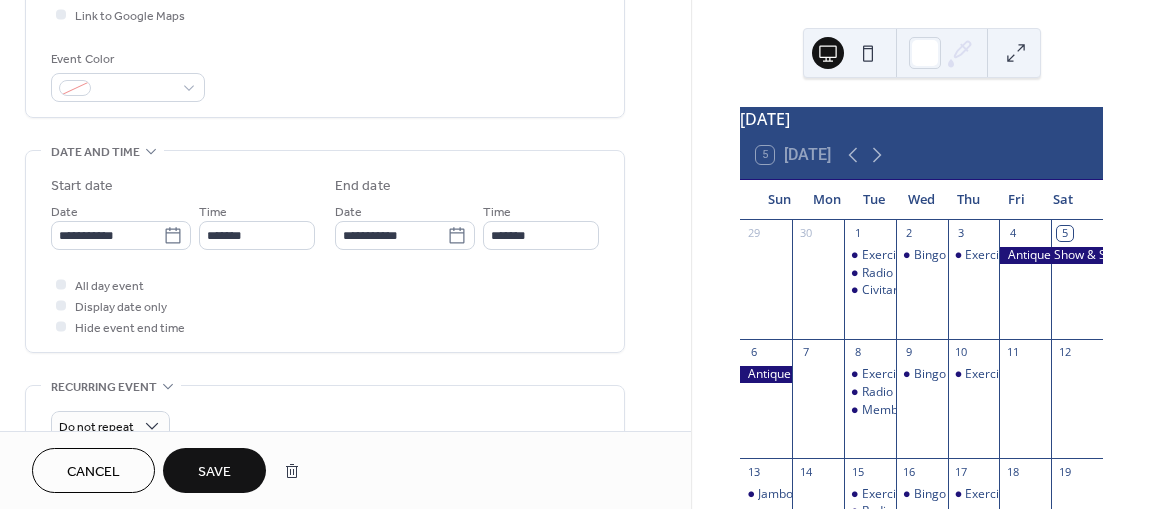 click on "Save" at bounding box center (214, 472) 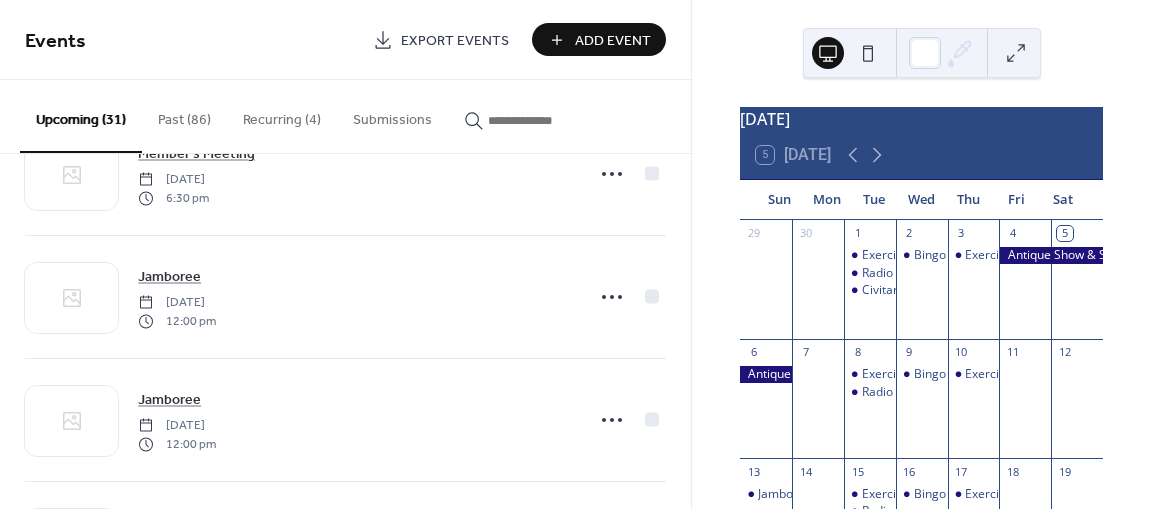 scroll, scrollTop: 2700, scrollLeft: 0, axis: vertical 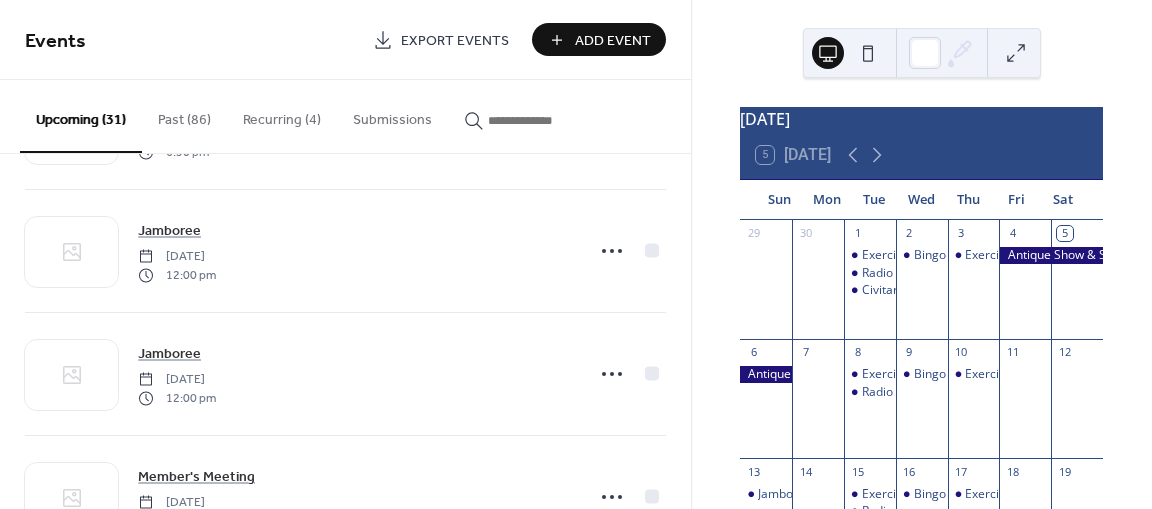 click on "Add Event" at bounding box center (613, 41) 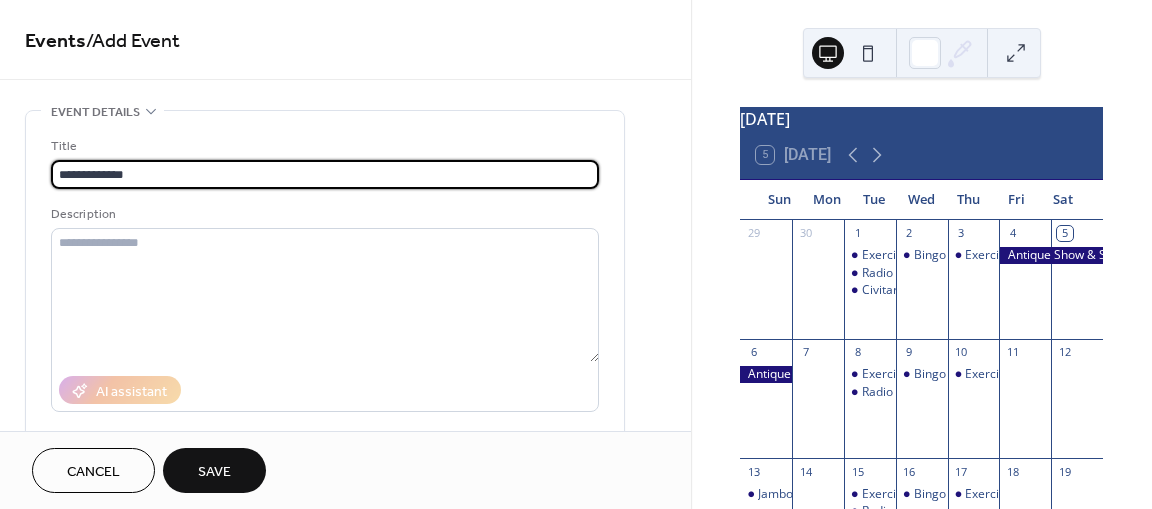 type on "**********" 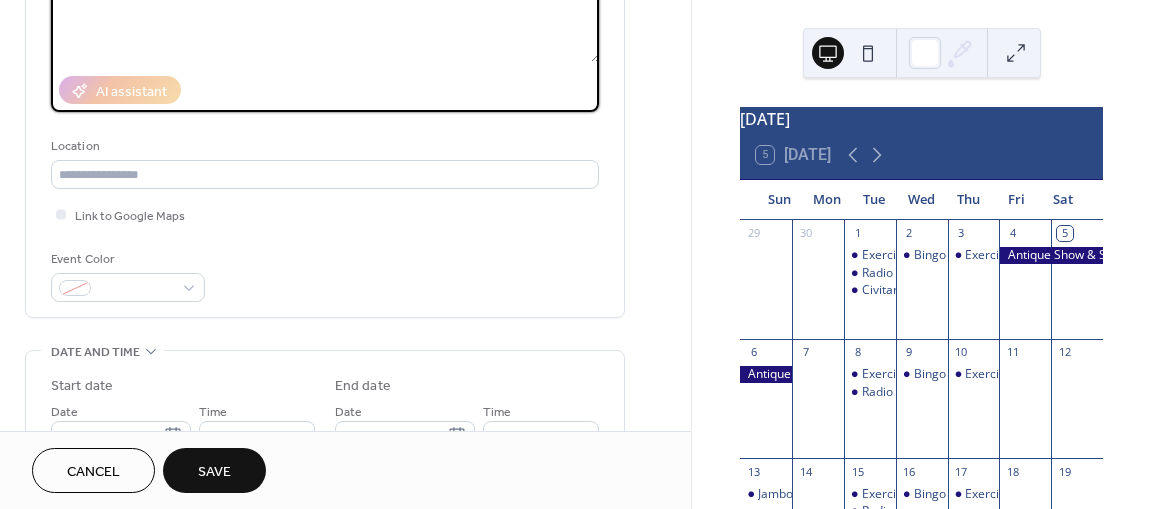 scroll, scrollTop: 400, scrollLeft: 0, axis: vertical 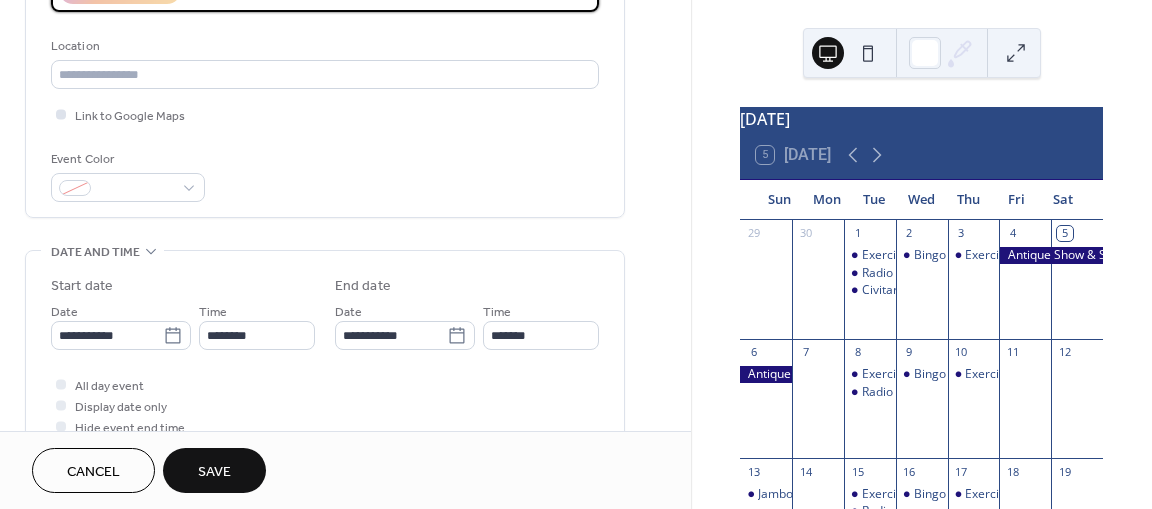 type on "**********" 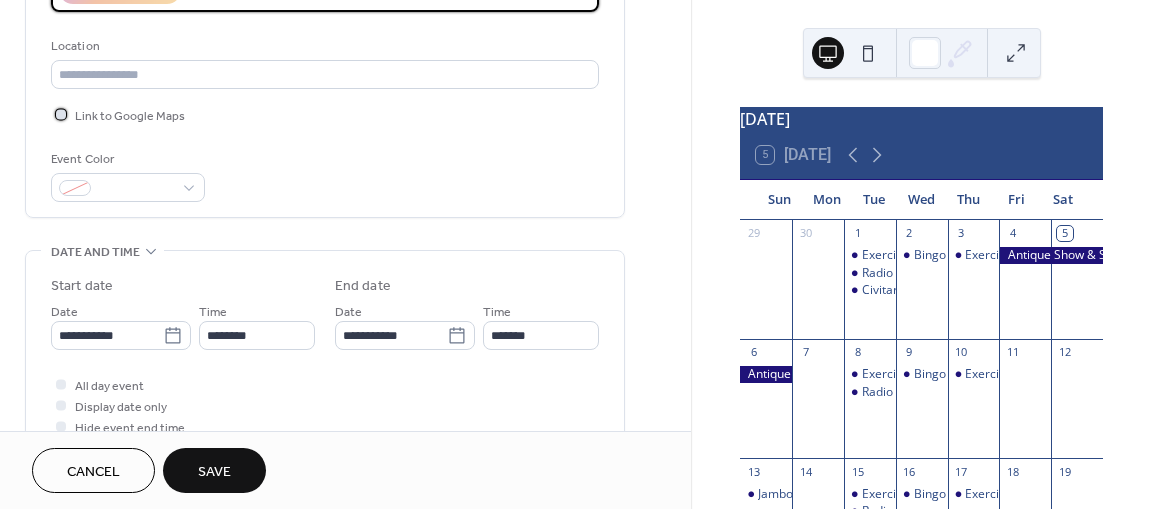click on "Link to Google Maps" at bounding box center [130, 116] 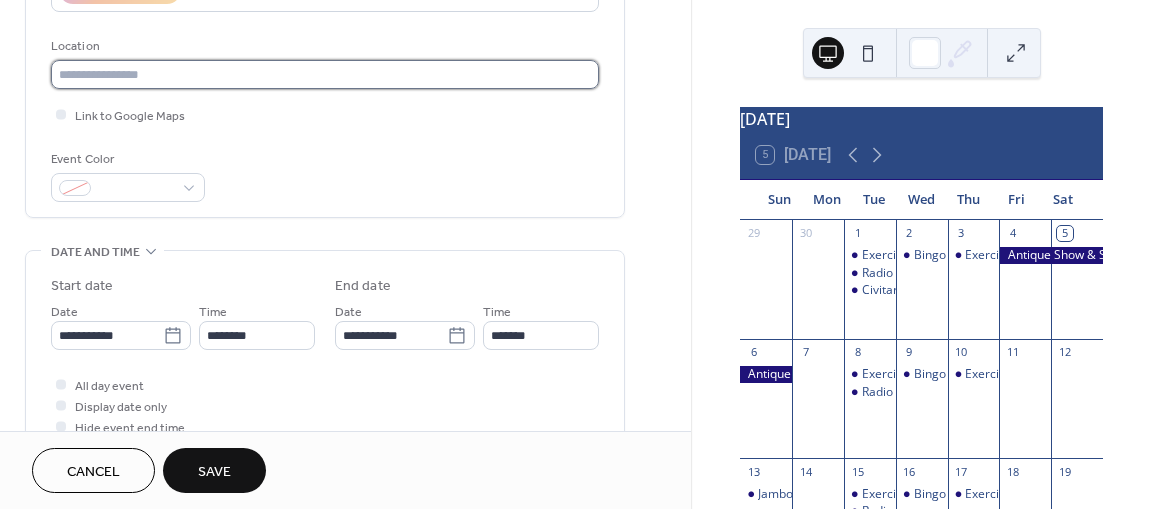 click at bounding box center (325, 74) 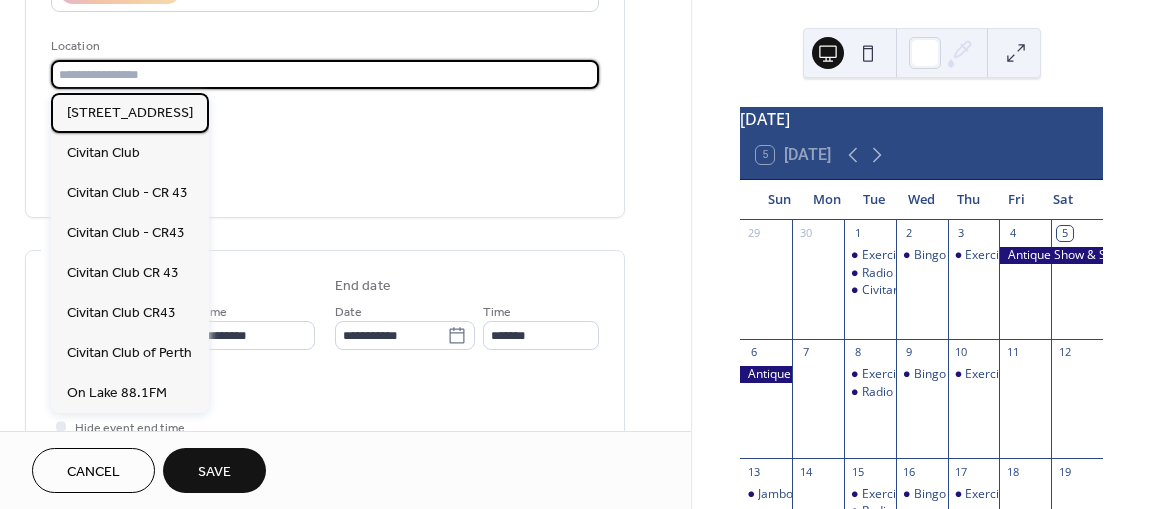click on "6787 County Road 43, Perth, Ontario" at bounding box center (130, 112) 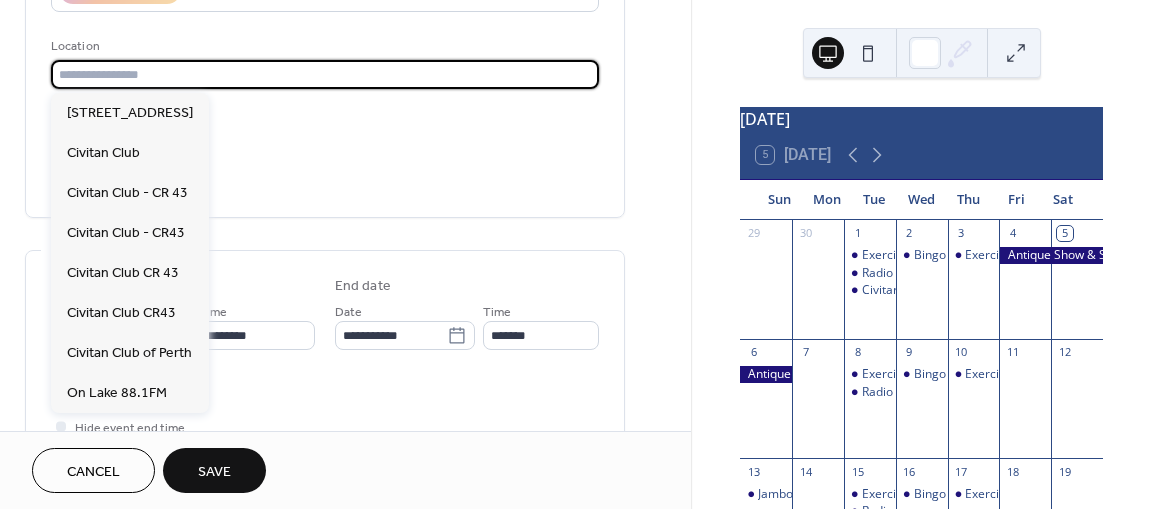 type on "**********" 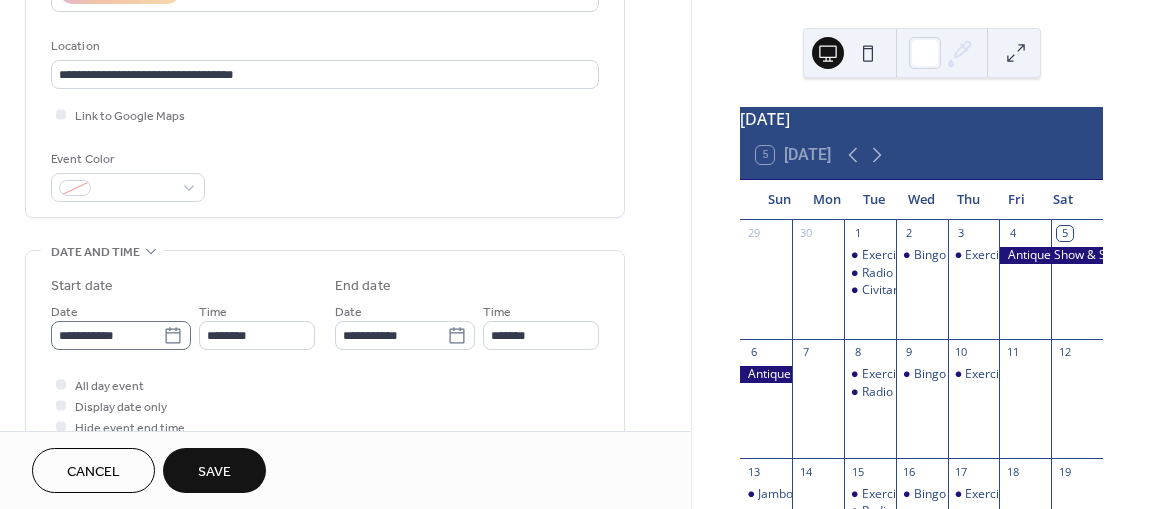 click 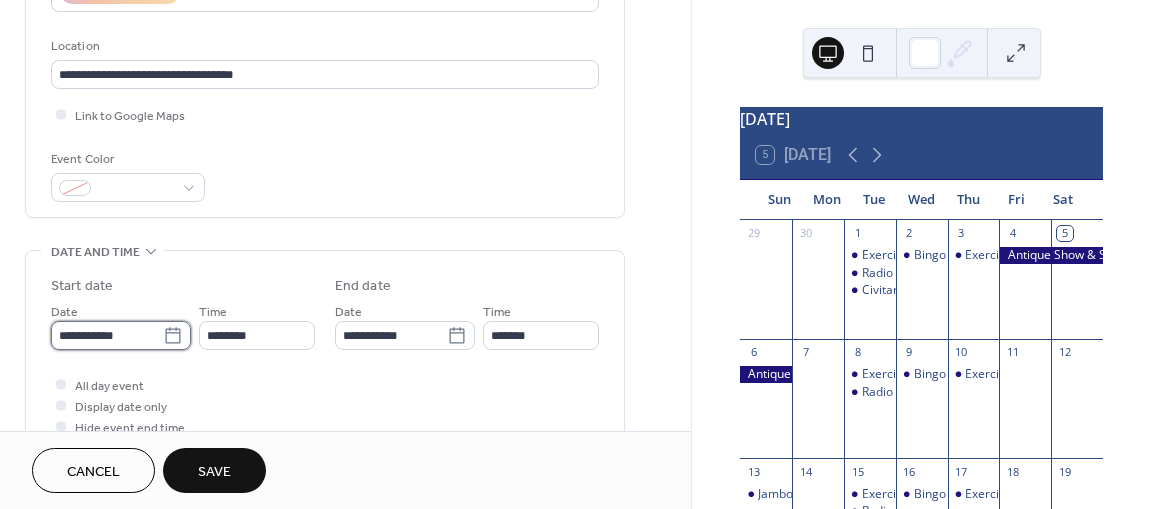 click on "**********" at bounding box center [107, 335] 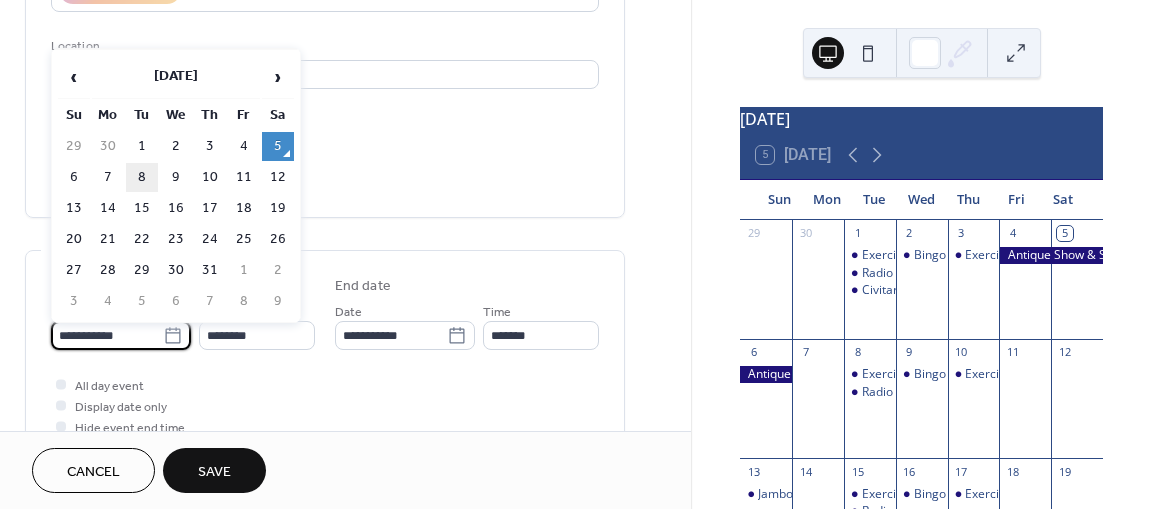 click on "8" at bounding box center [142, 177] 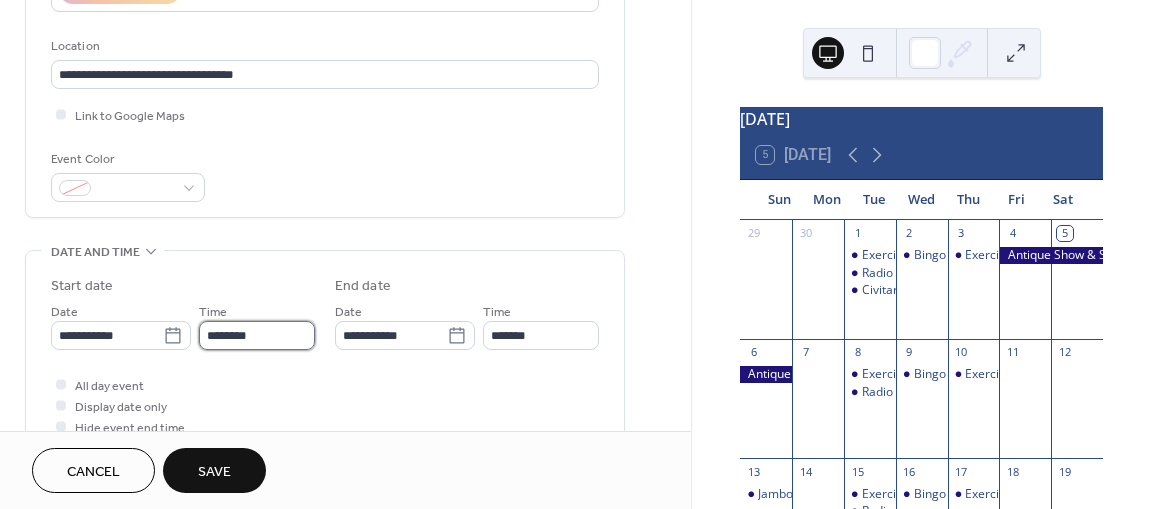 click on "********" at bounding box center (257, 335) 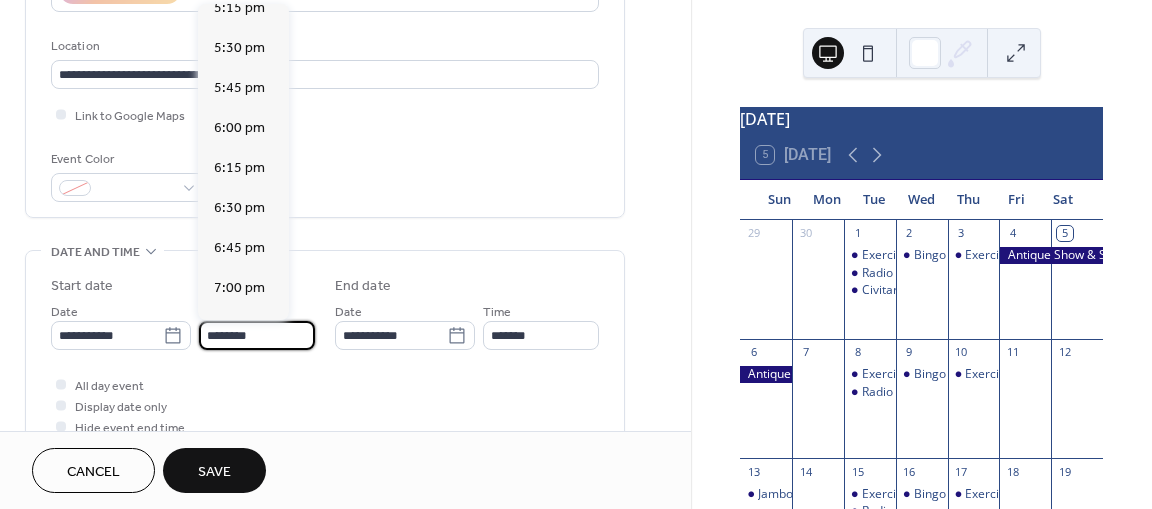 scroll, scrollTop: 2836, scrollLeft: 0, axis: vertical 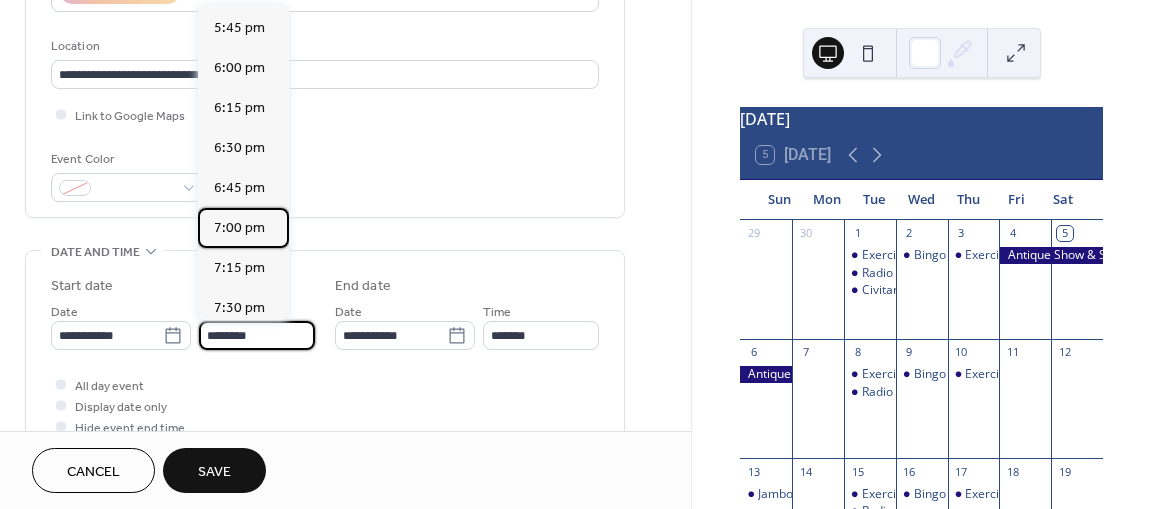 click on "7:00 pm" at bounding box center (239, 228) 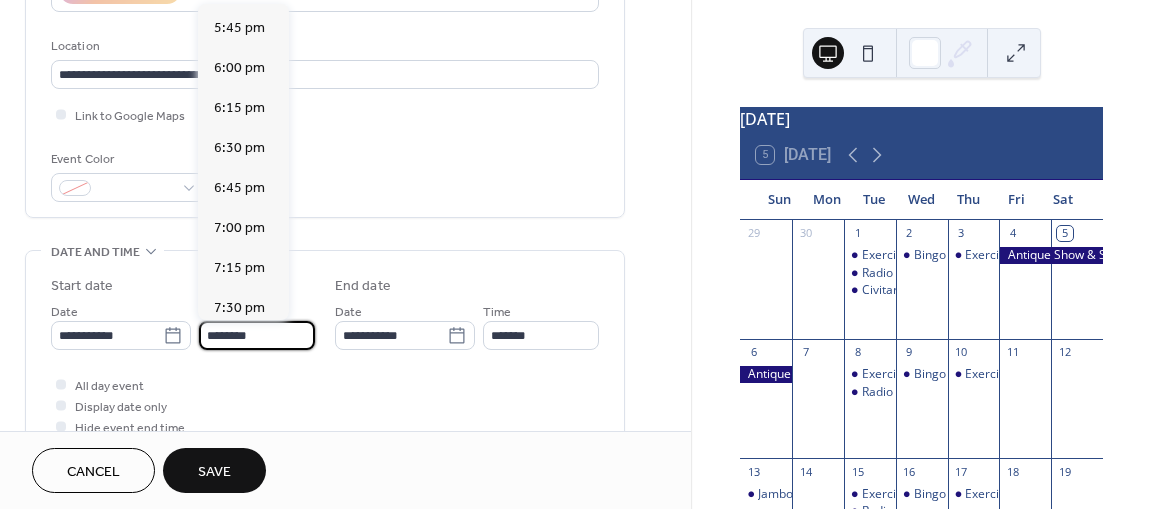 type on "*******" 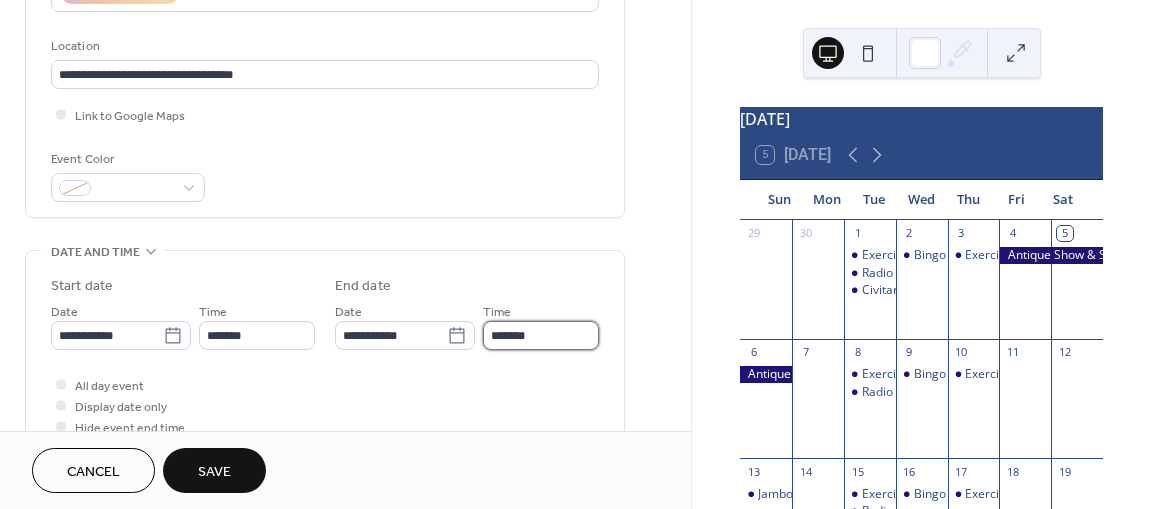 click on "*******" at bounding box center (541, 335) 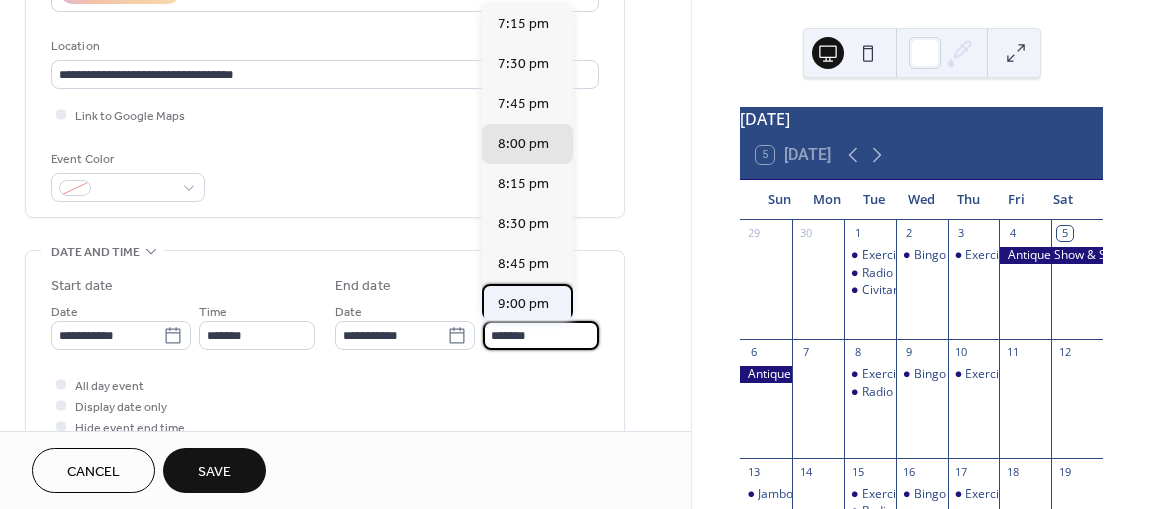 click on "9:00 pm" at bounding box center (523, 304) 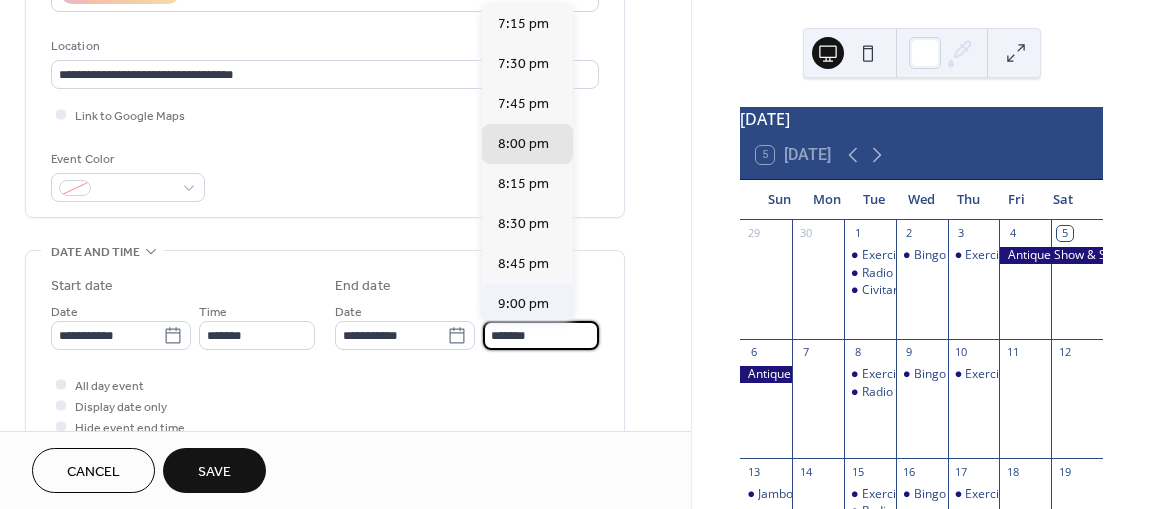 type on "*******" 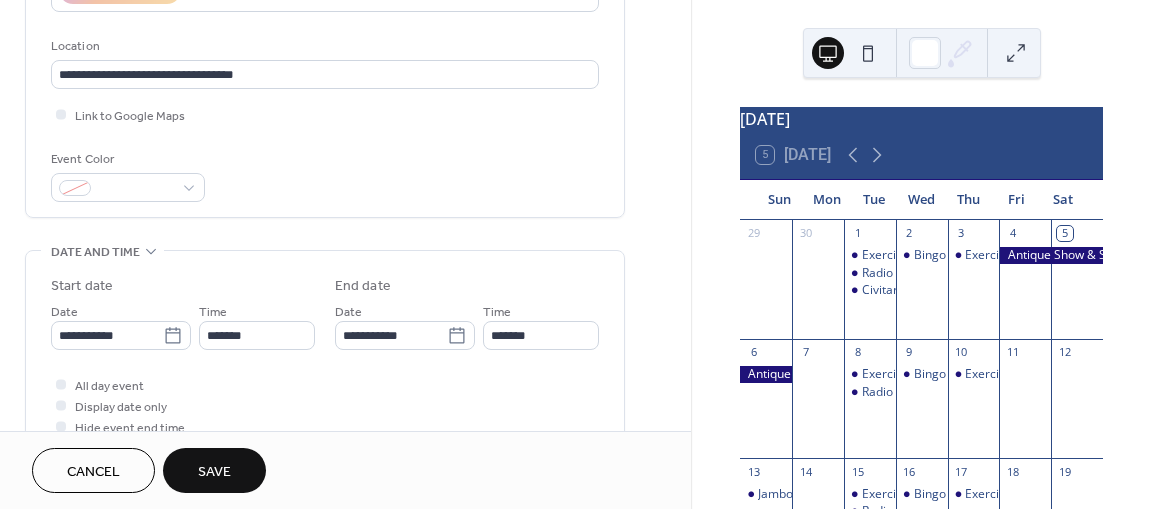 click on "Save" at bounding box center (214, 472) 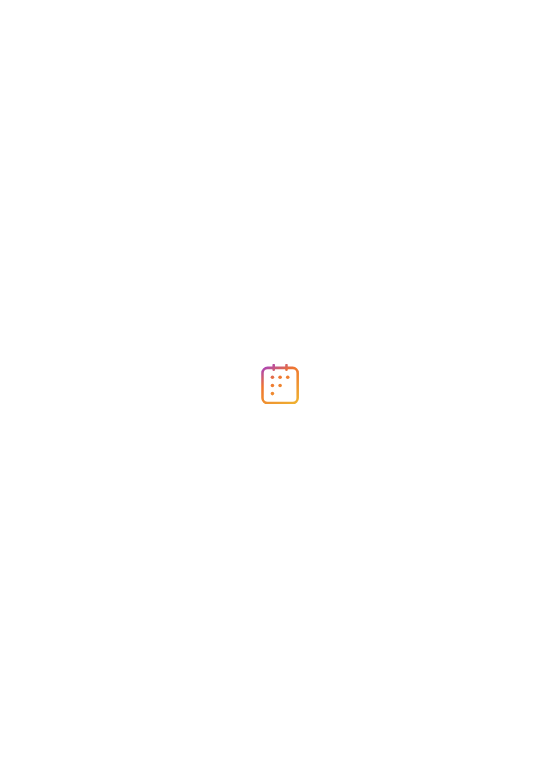 scroll, scrollTop: 0, scrollLeft: 0, axis: both 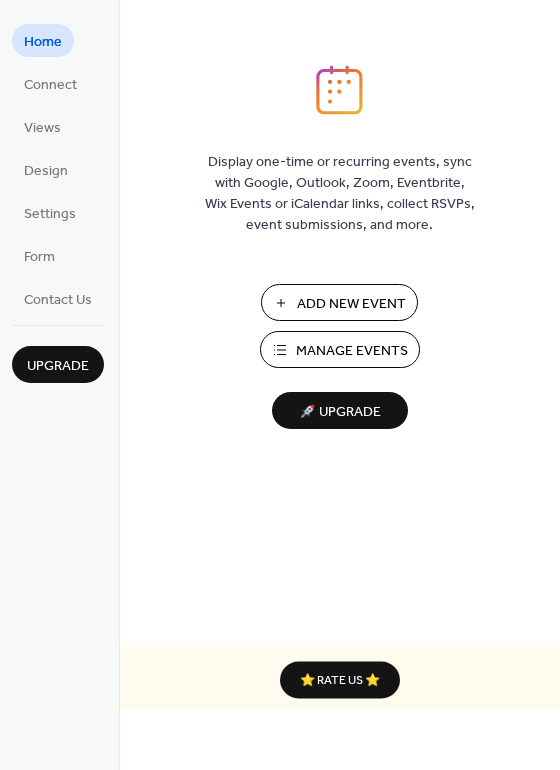 click on "Manage Events" at bounding box center (352, 351) 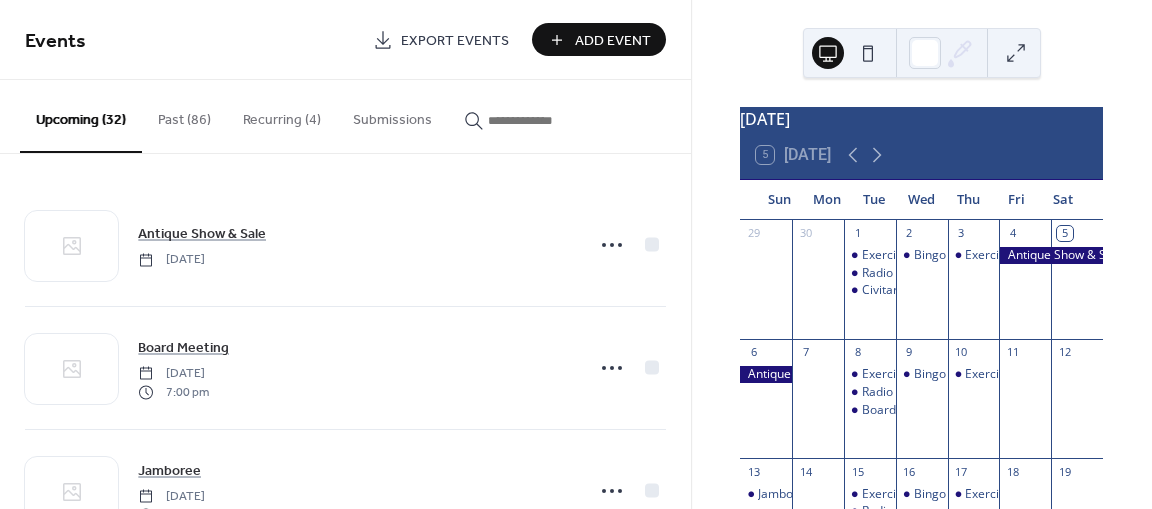 scroll, scrollTop: 0, scrollLeft: 0, axis: both 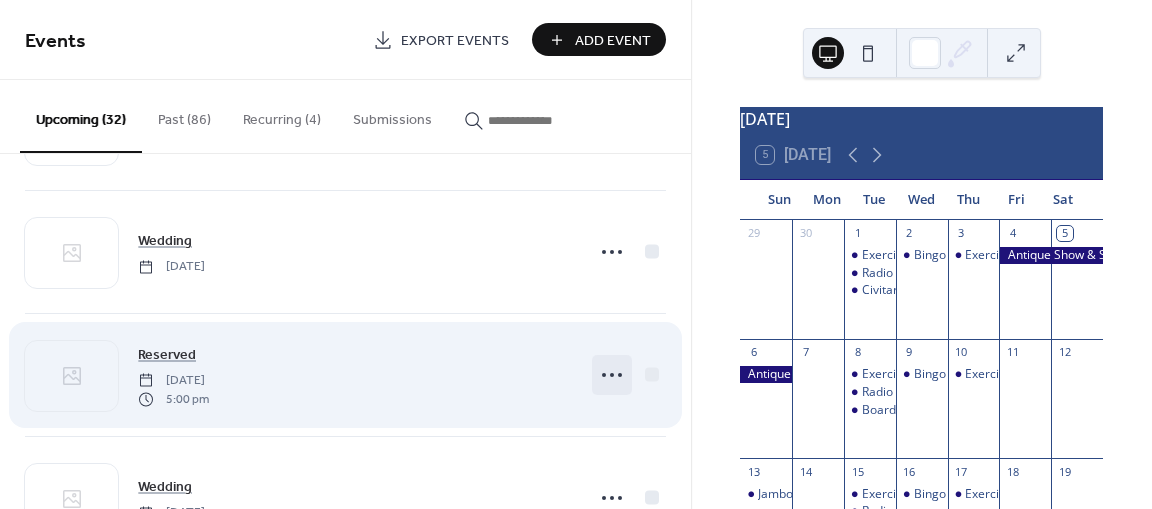 click 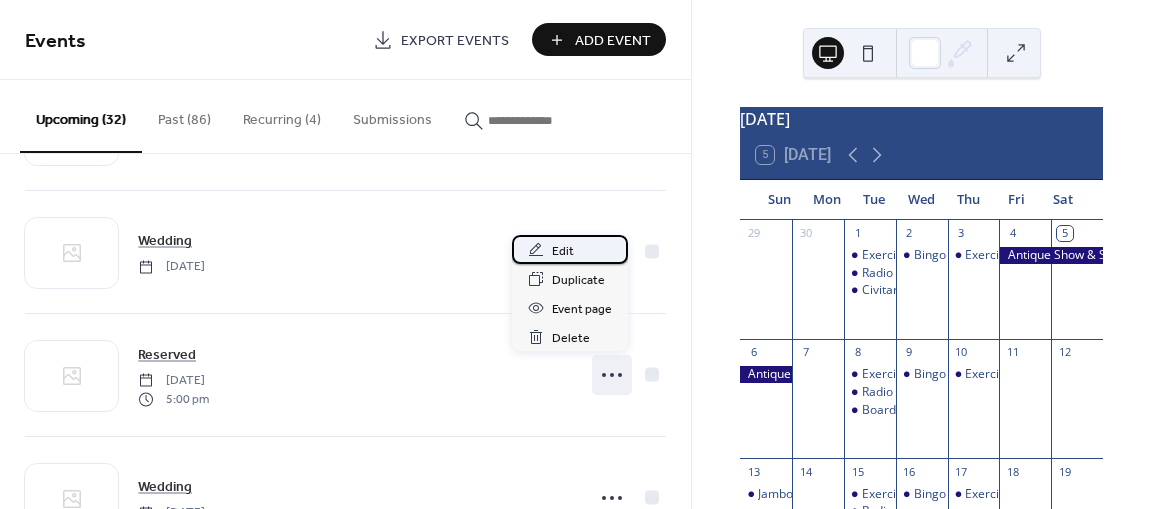 click on "Edit" at bounding box center (563, 251) 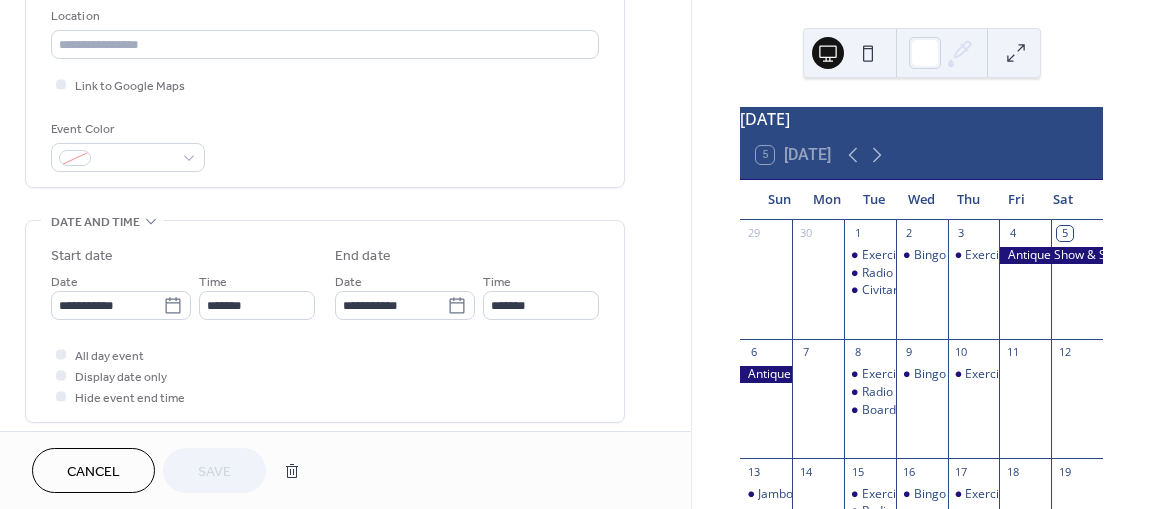 scroll, scrollTop: 500, scrollLeft: 0, axis: vertical 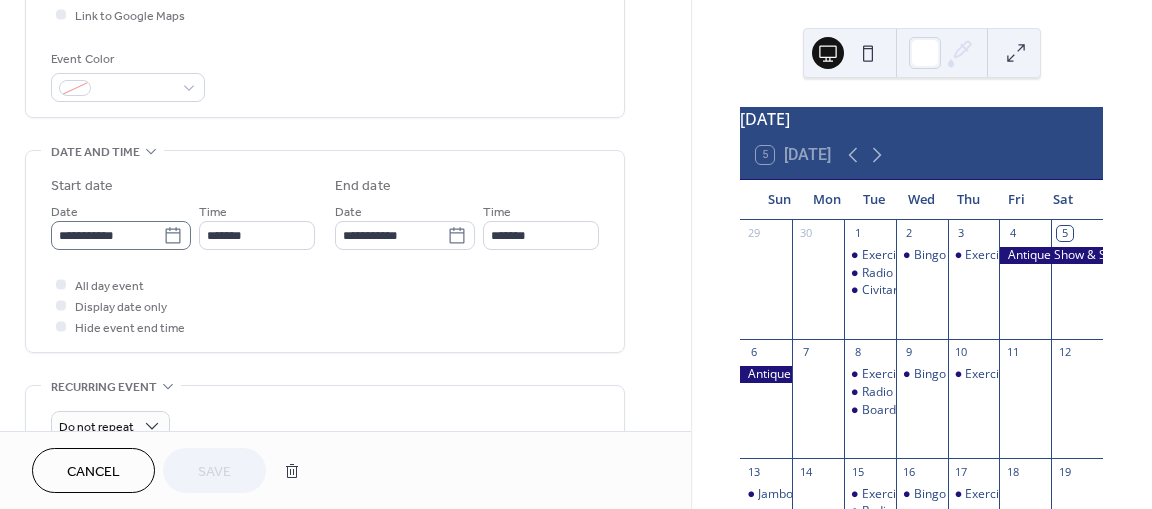 click 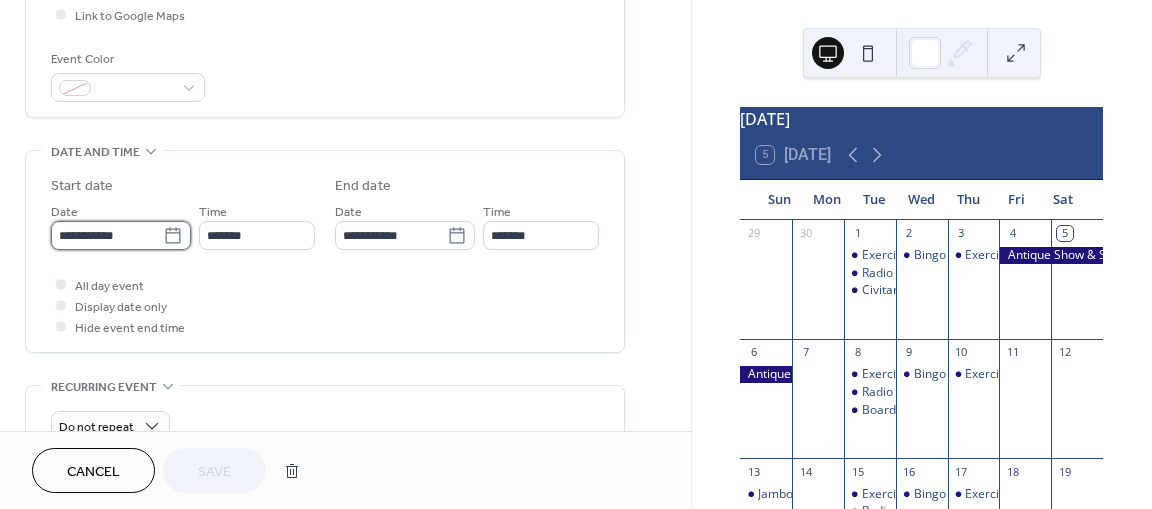 click on "**********" at bounding box center (107, 235) 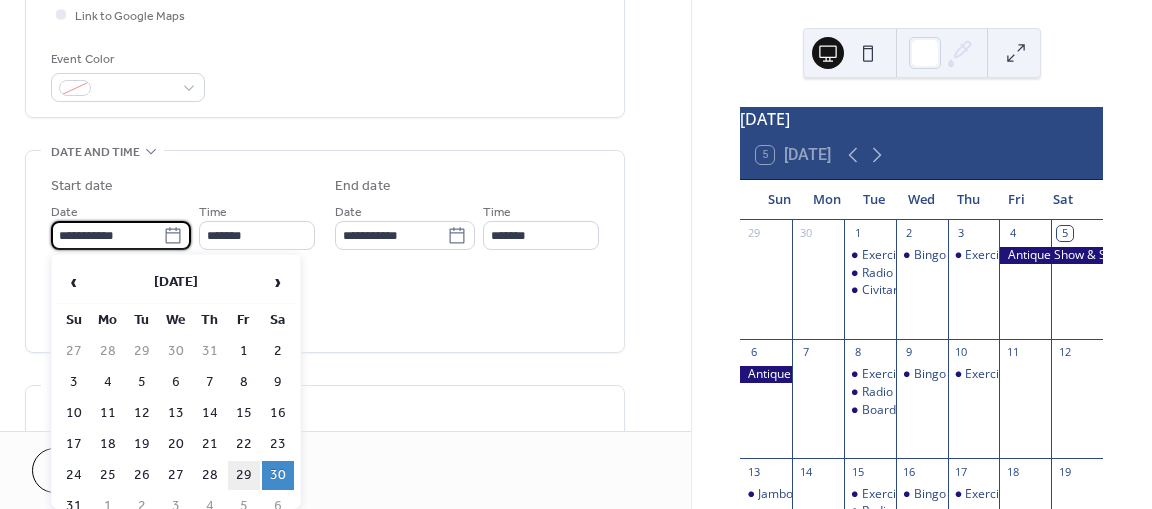 click on "29" at bounding box center [244, 475] 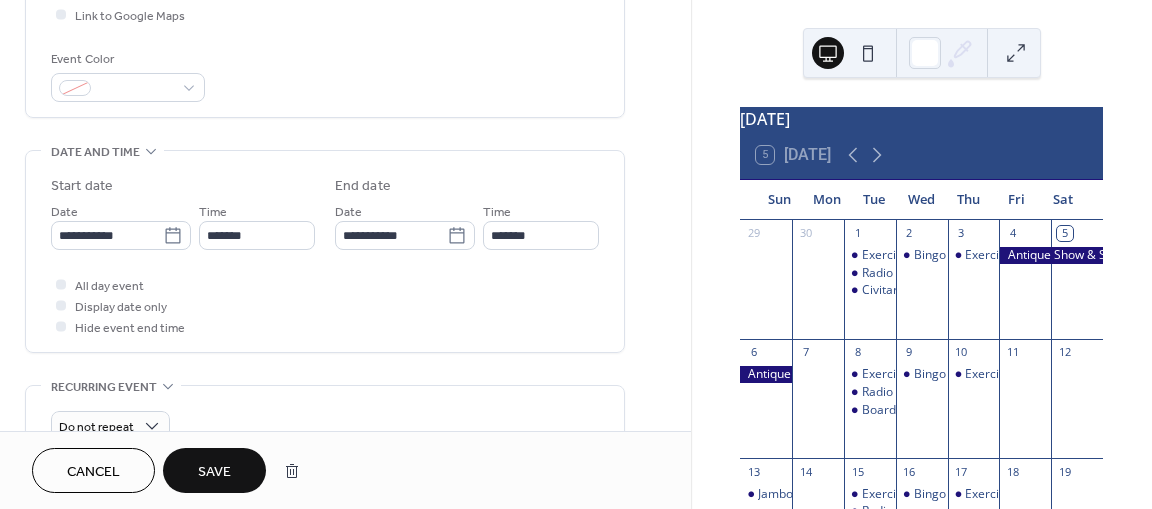click on "Save" at bounding box center [214, 472] 